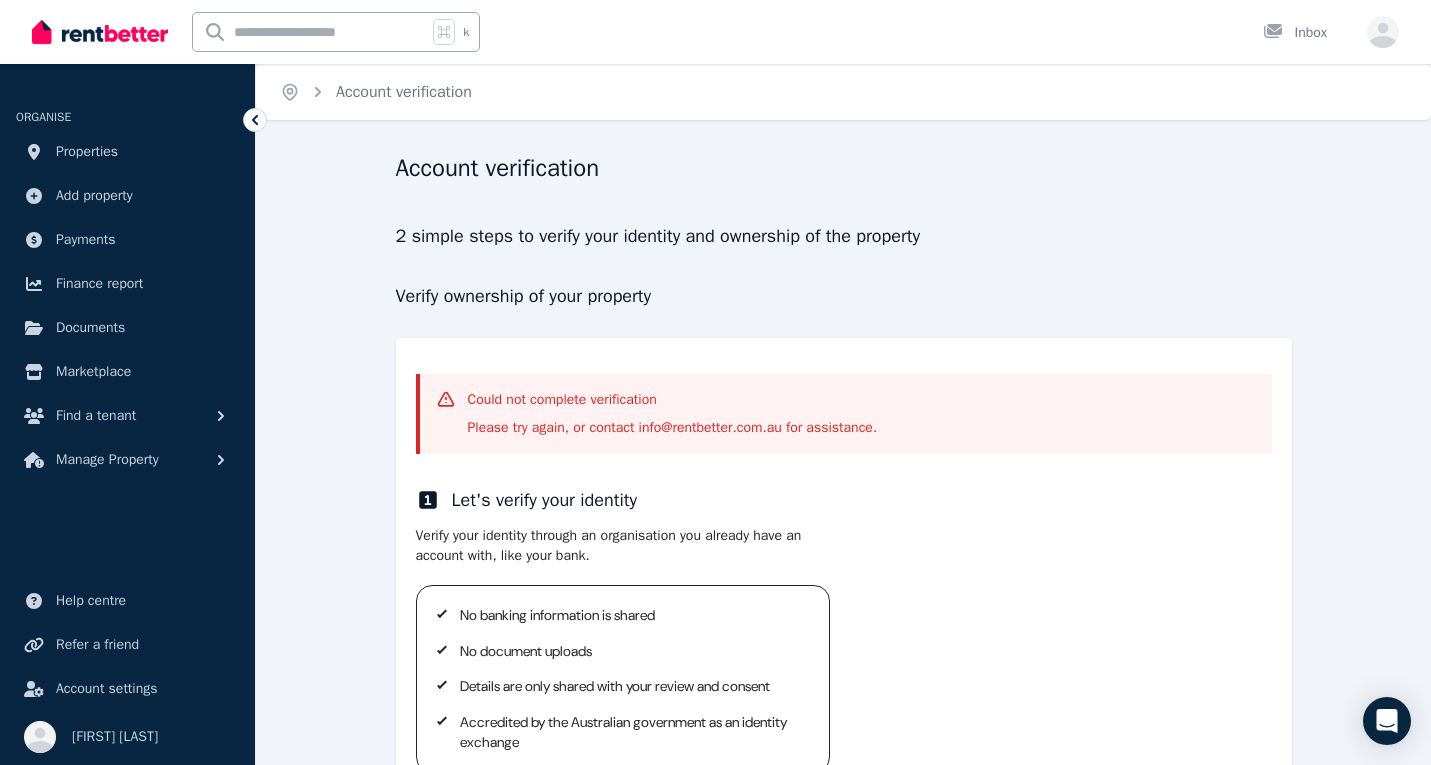 scroll, scrollTop: 199, scrollLeft: 0, axis: vertical 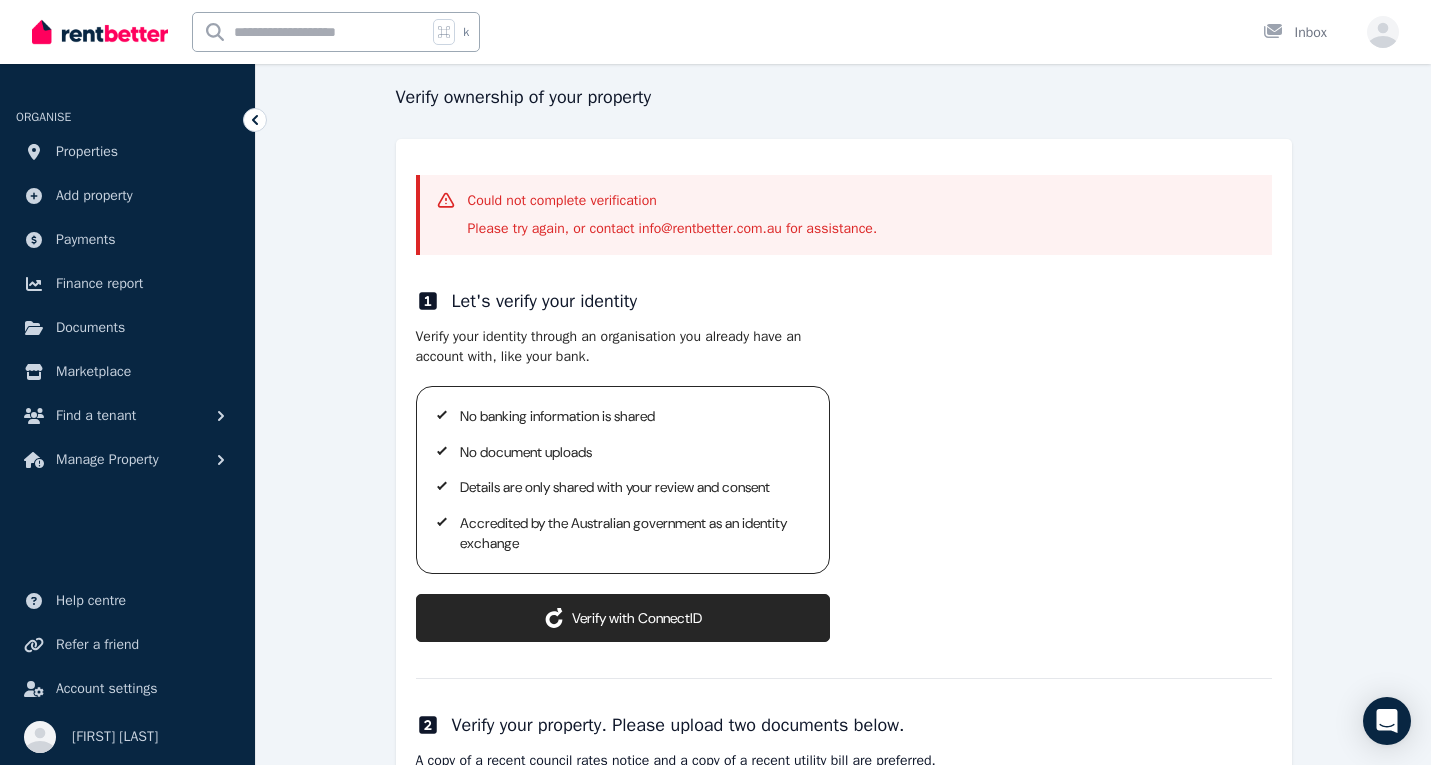 click on "Verify your identity through an organisation you already have an account with, like your bank.
No banking information is shared
No document uploads
Details are only shared with your review and consent
Accredited by the Australian government as an identity exchange
ConnectID logo  Verify with ConnectID" at bounding box center [844, 484] 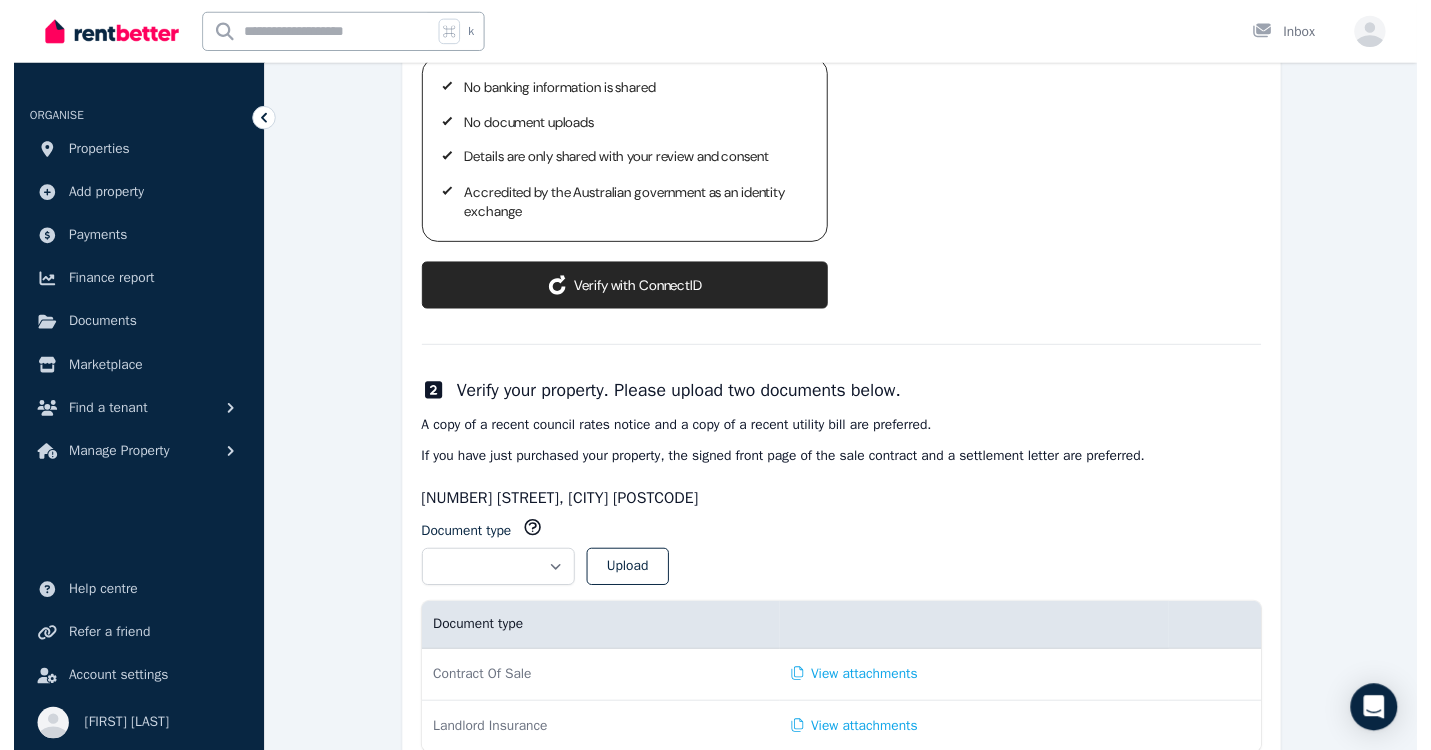 scroll, scrollTop: 514, scrollLeft: 0, axis: vertical 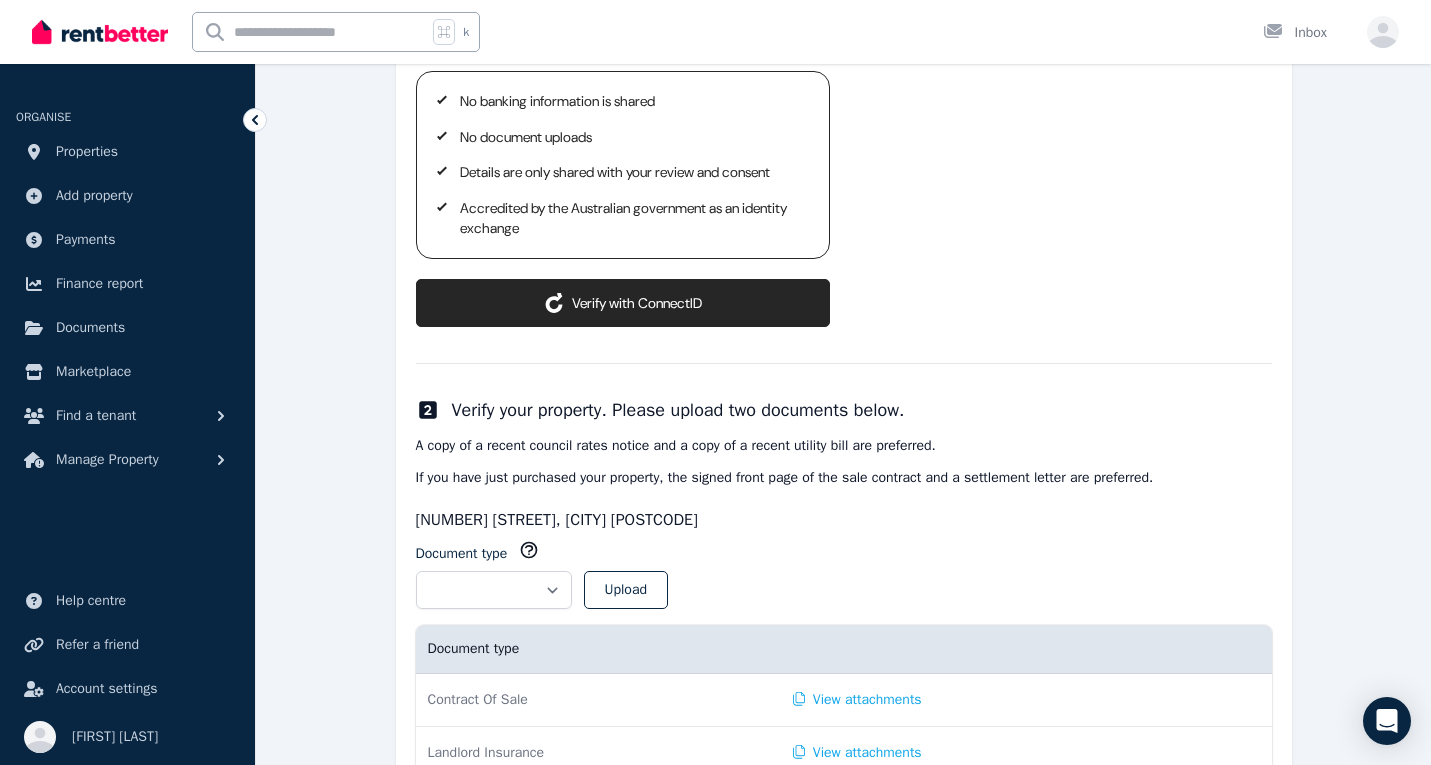 click on "ConnectID logo  Verify with ConnectID" at bounding box center (623, 303) 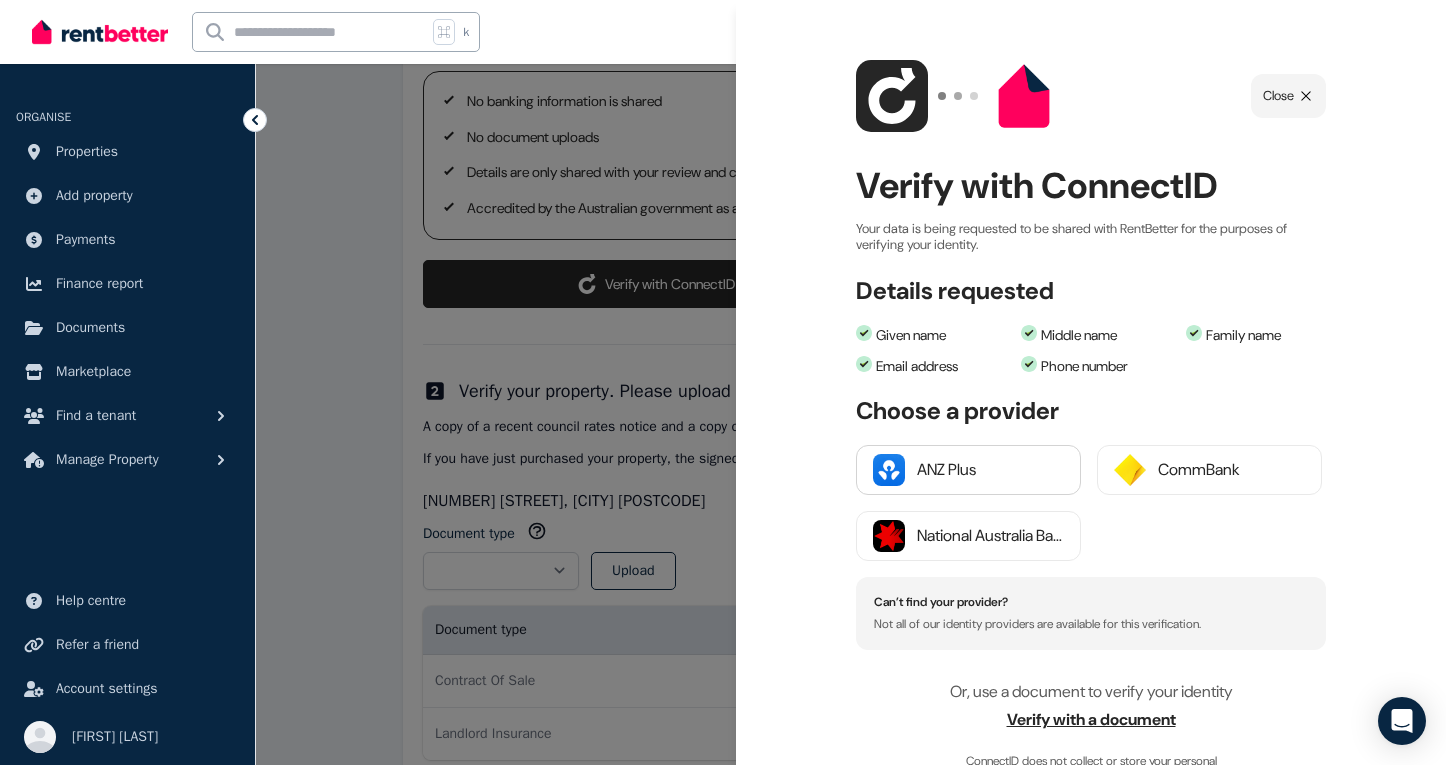 click on "ANZ Plus" at bounding box center (990, 470) 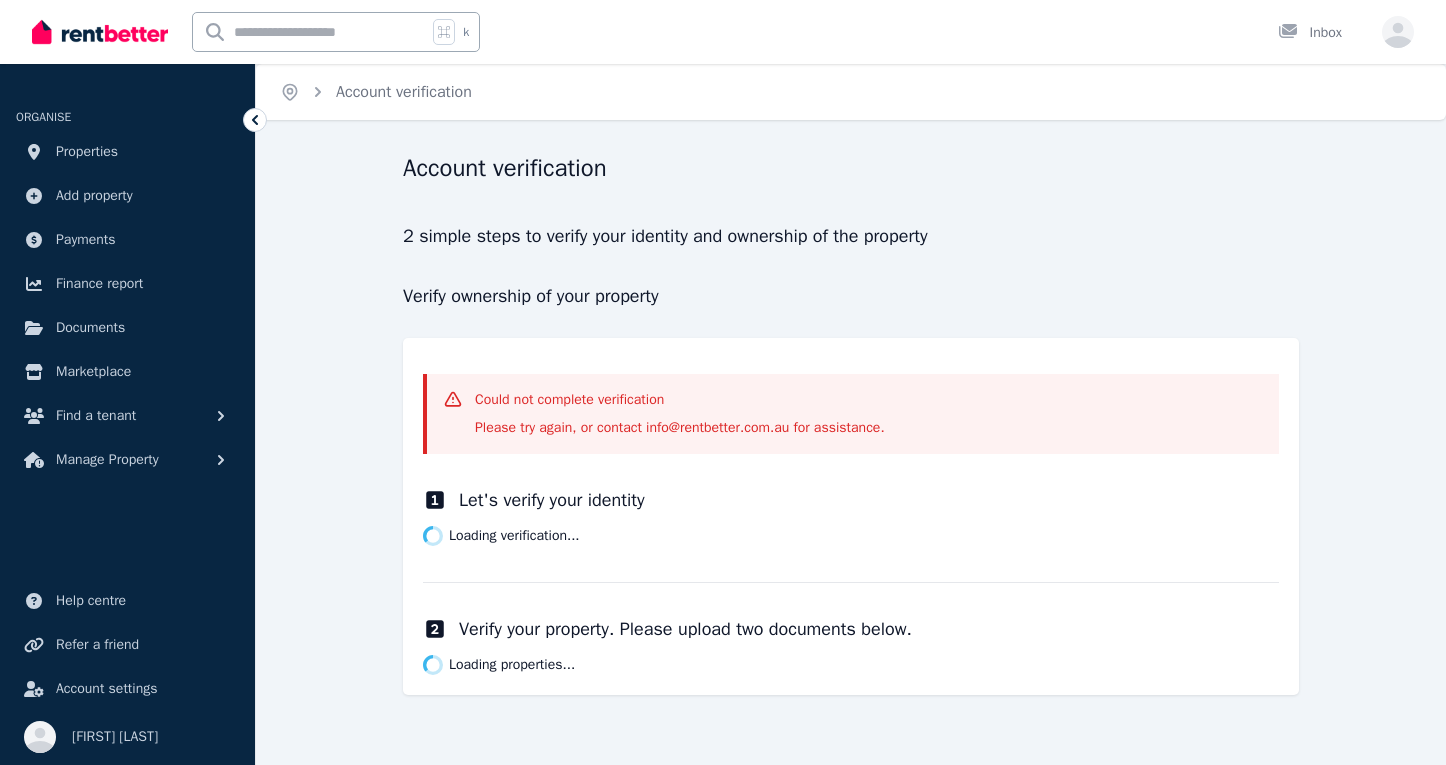 scroll, scrollTop: 0, scrollLeft: 0, axis: both 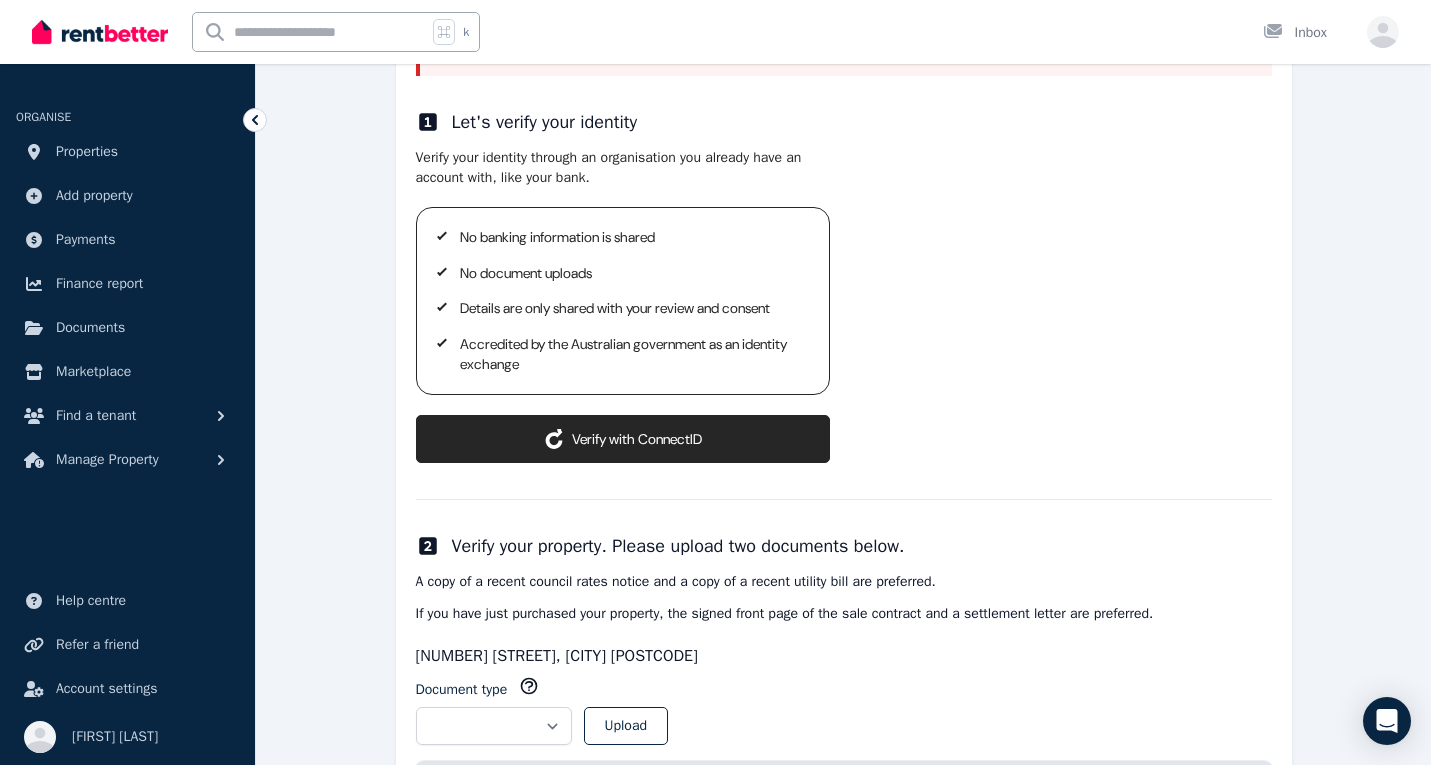 click on "ConnectID logo  Verify with ConnectID" at bounding box center (623, 439) 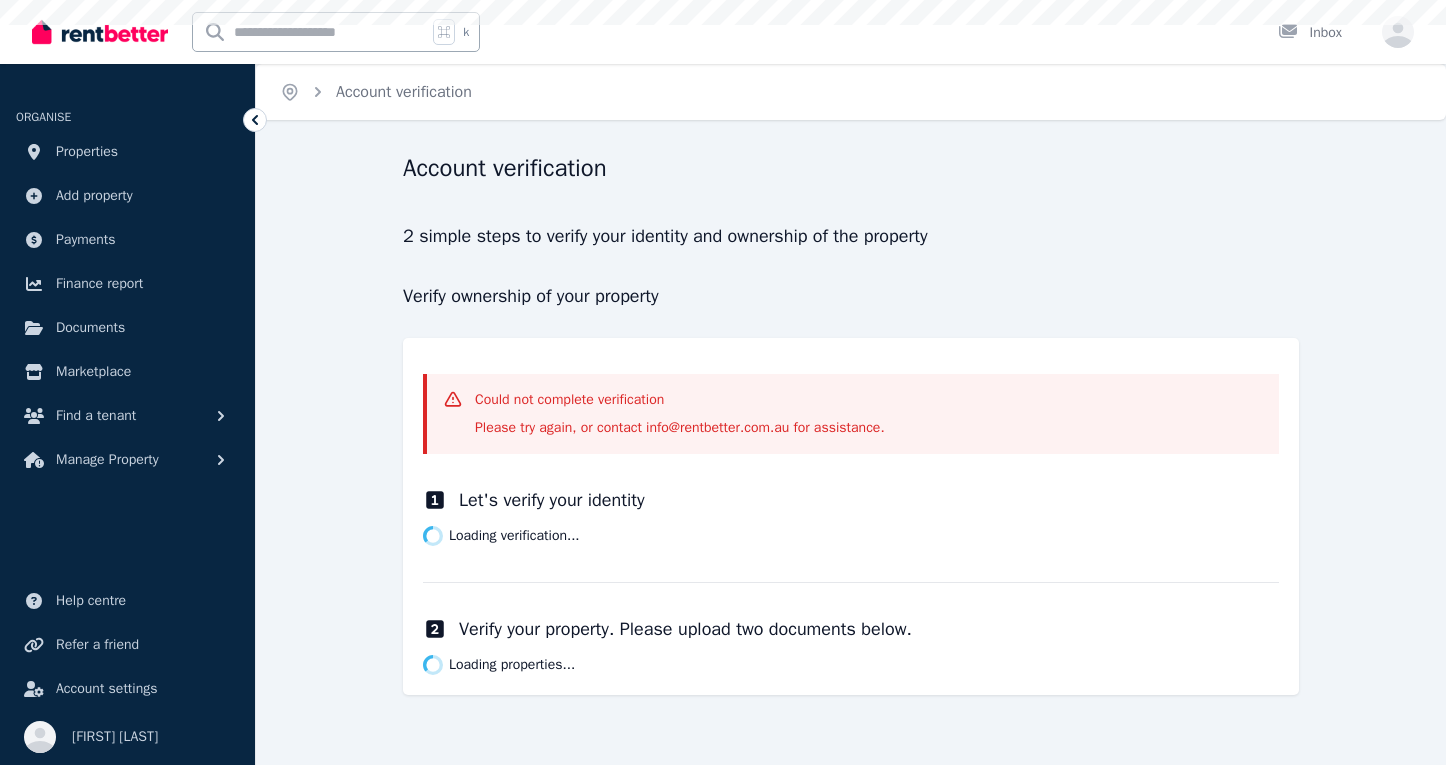 scroll, scrollTop: 0, scrollLeft: 0, axis: both 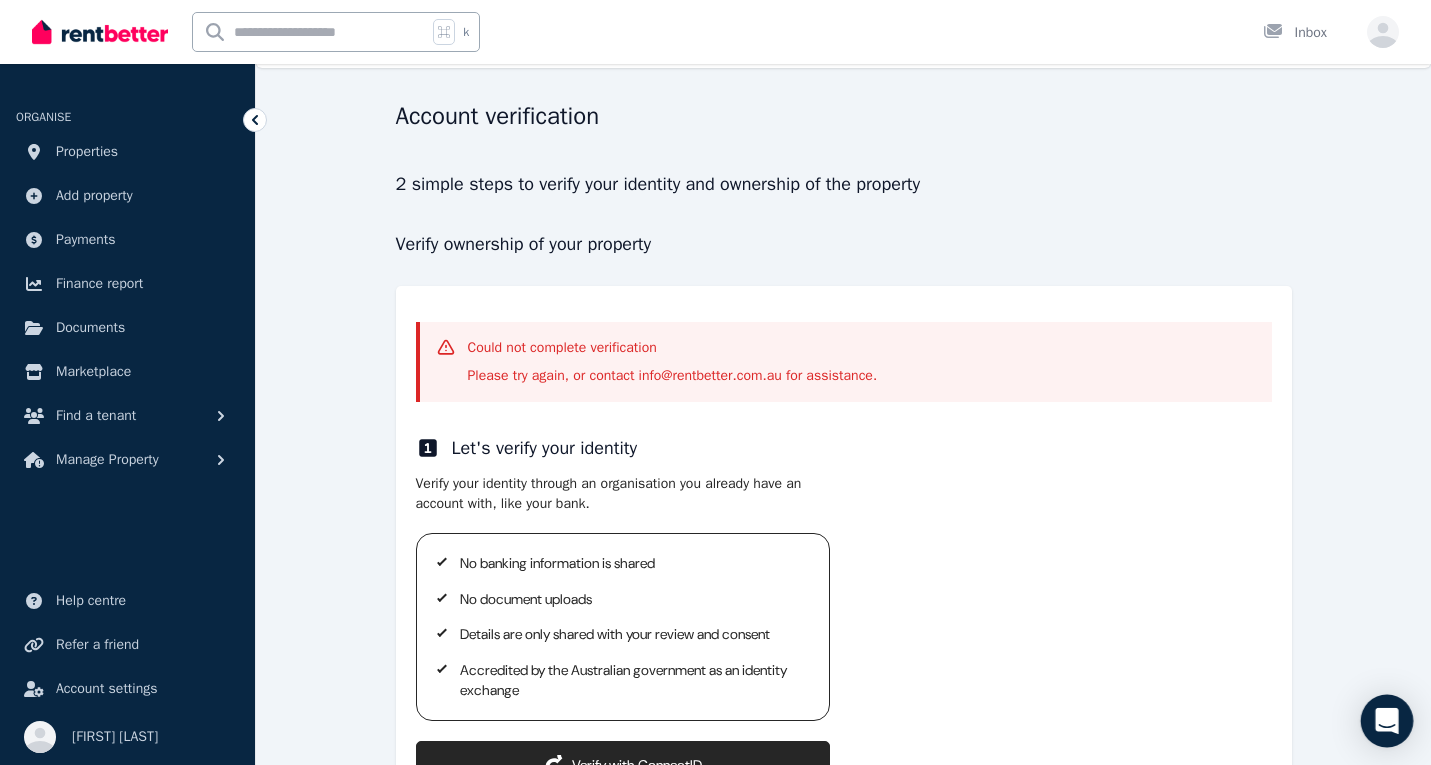 click at bounding box center (1387, 721) 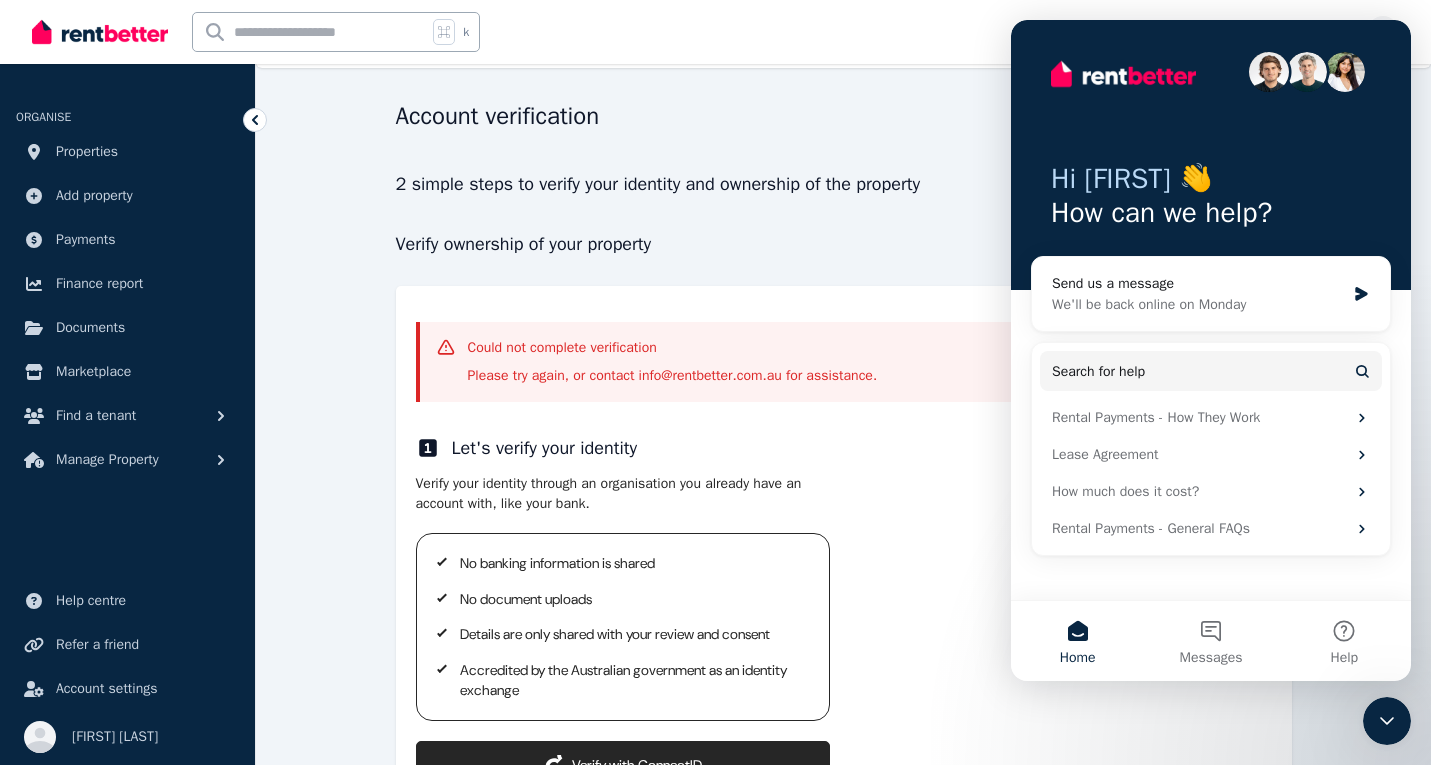 scroll, scrollTop: 0, scrollLeft: 0, axis: both 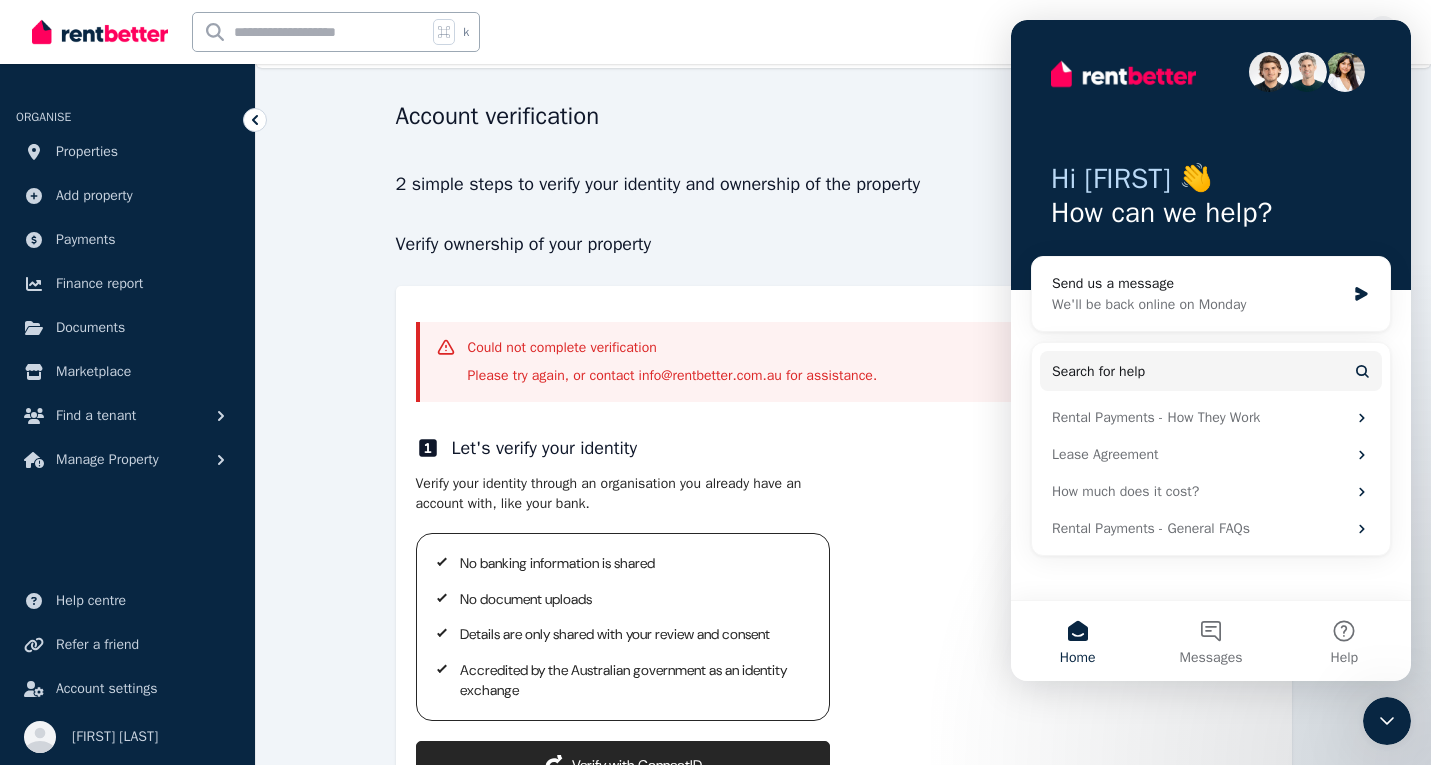 click on "Verify your identity through an organisation you already have an account with, like your bank.
No banking information is shared
No document uploads
Details are only shared with your review and consent
Accredited by the Australian government as an identity exchange
ConnectID logo  Verify with ConnectID" at bounding box center [844, 631] 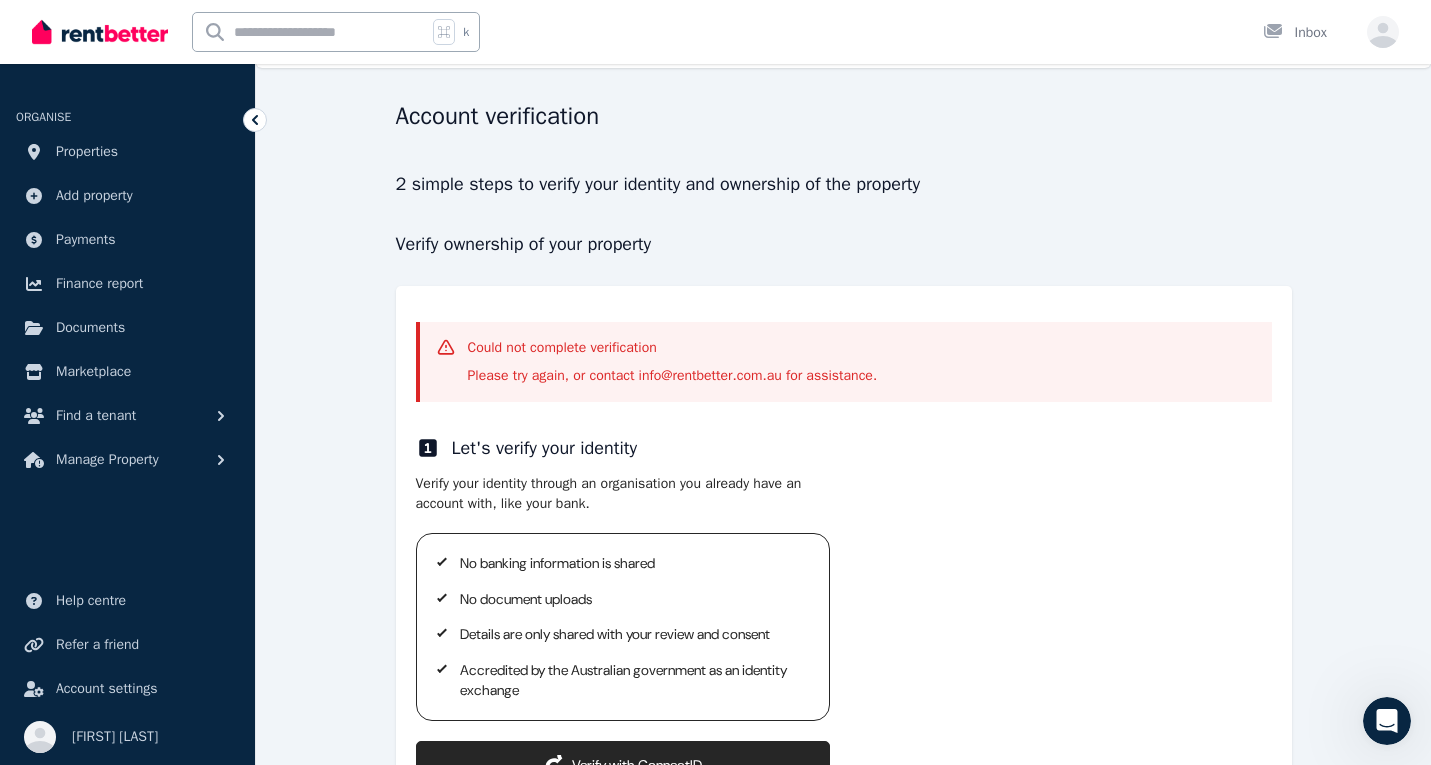 scroll, scrollTop: 0, scrollLeft: 0, axis: both 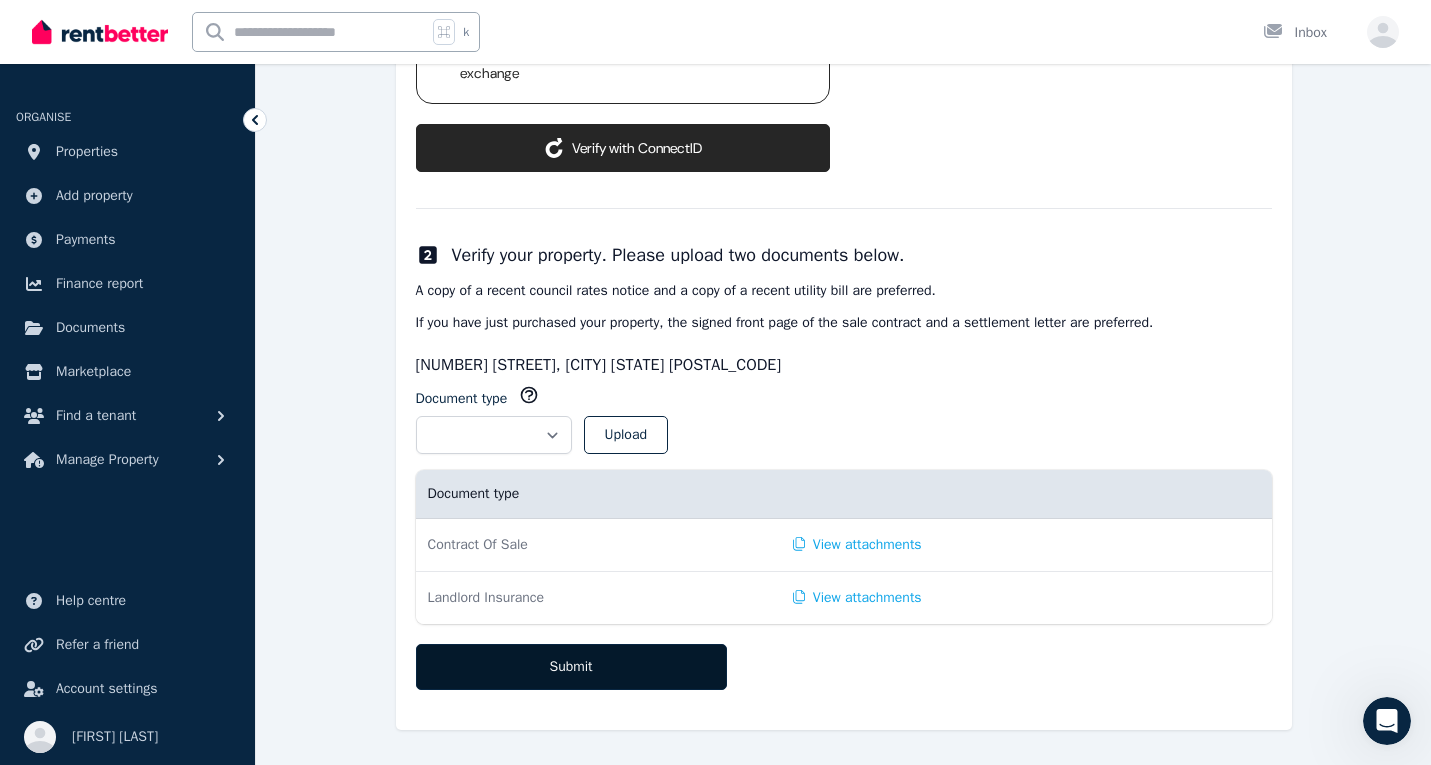 click on "Submit" at bounding box center [571, 667] 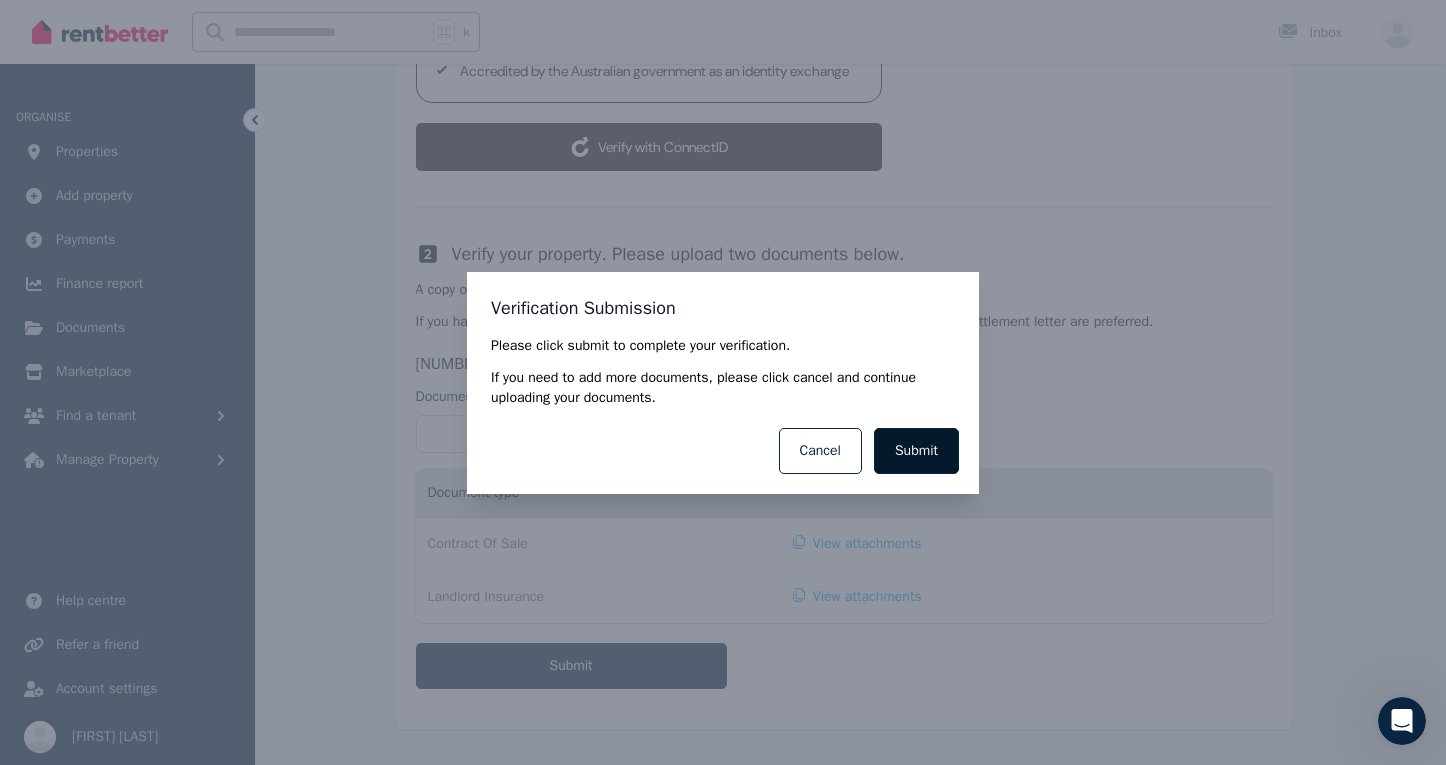 click on "Submit" at bounding box center (916, 451) 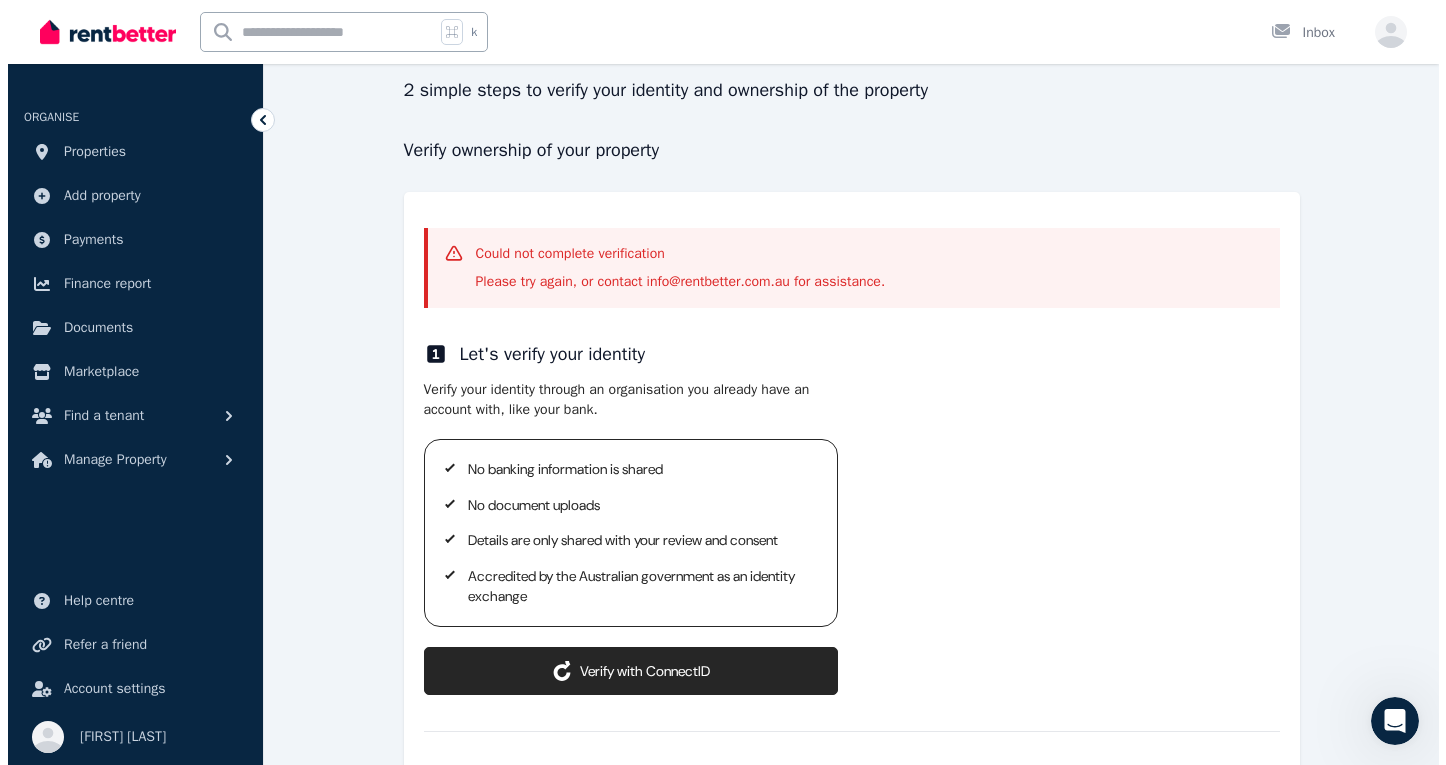 scroll, scrollTop: 134, scrollLeft: 0, axis: vertical 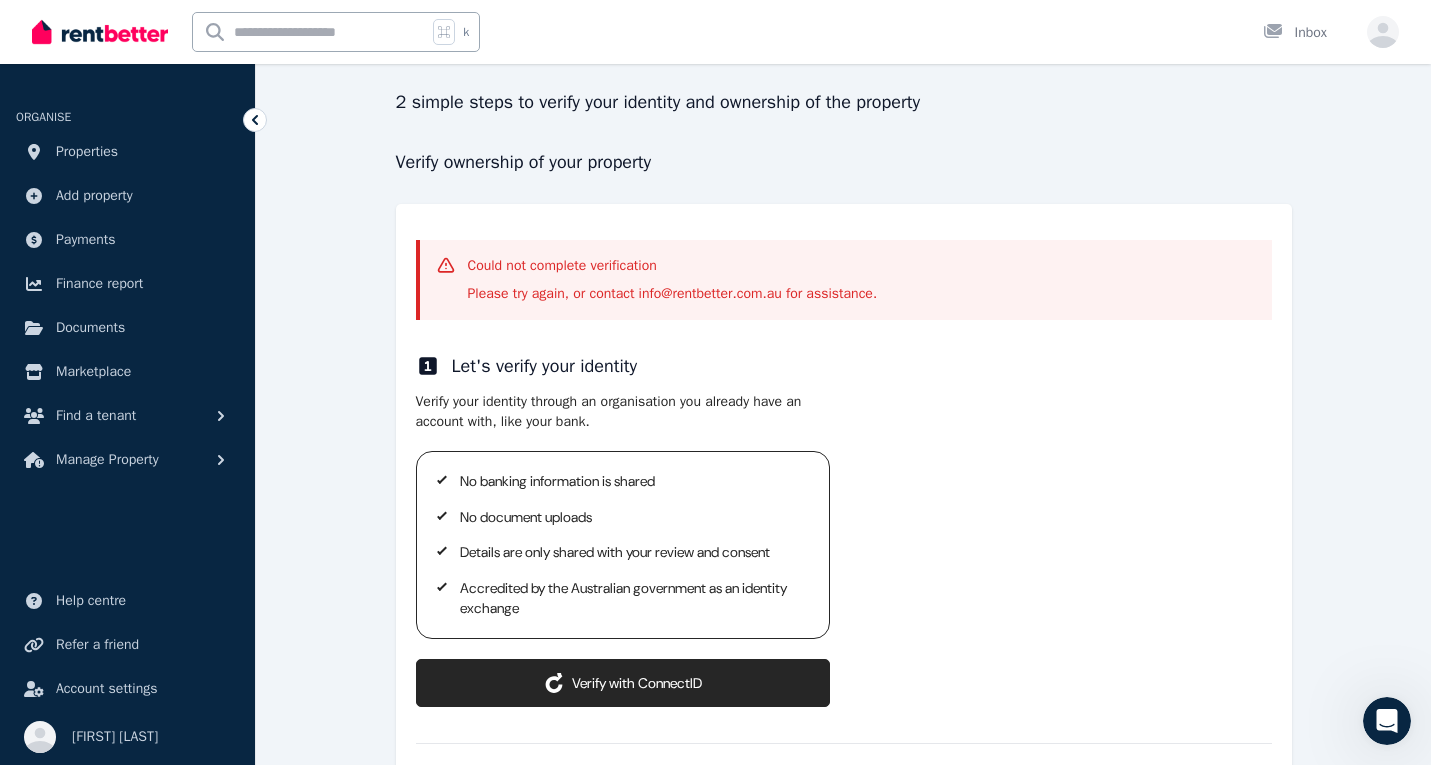 click on "ConnectID logo  Verify with ConnectID" at bounding box center (623, 683) 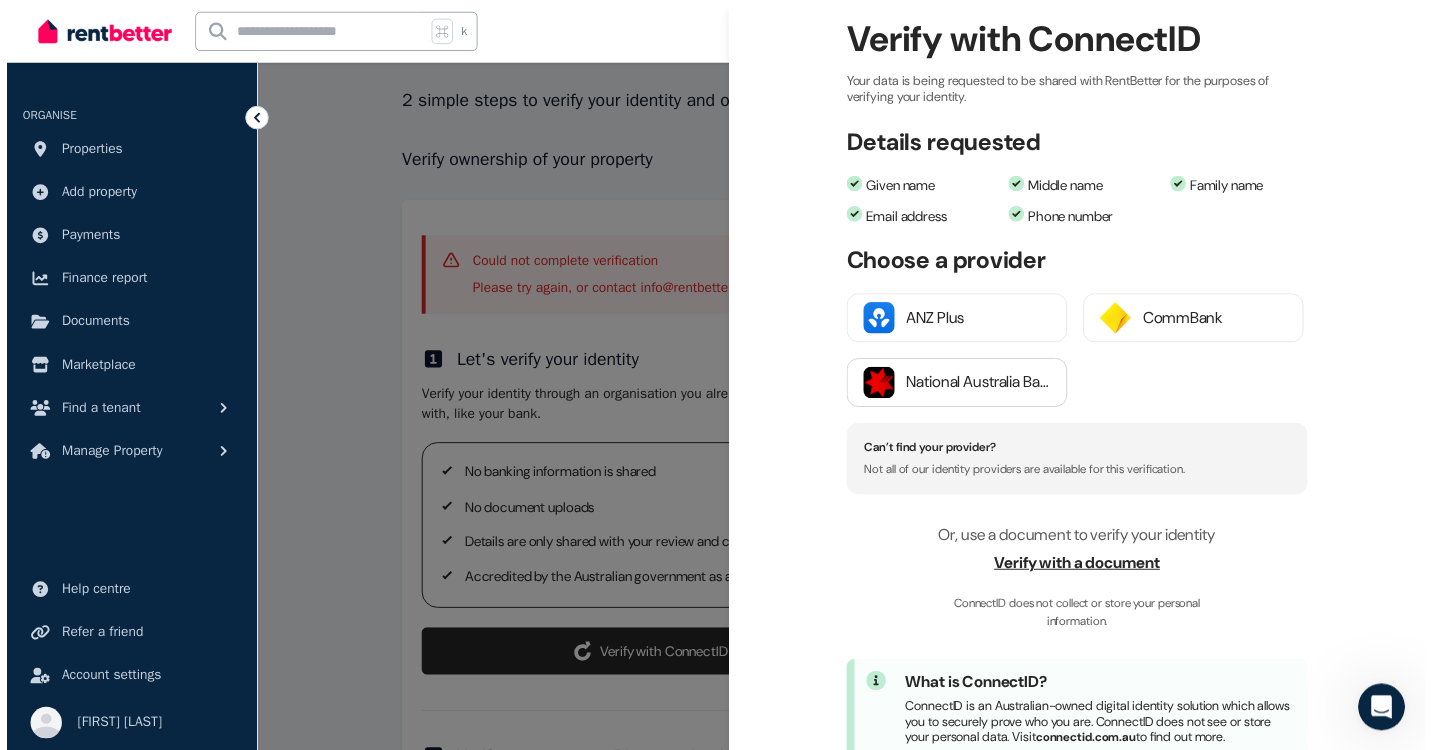 scroll, scrollTop: 229, scrollLeft: 0, axis: vertical 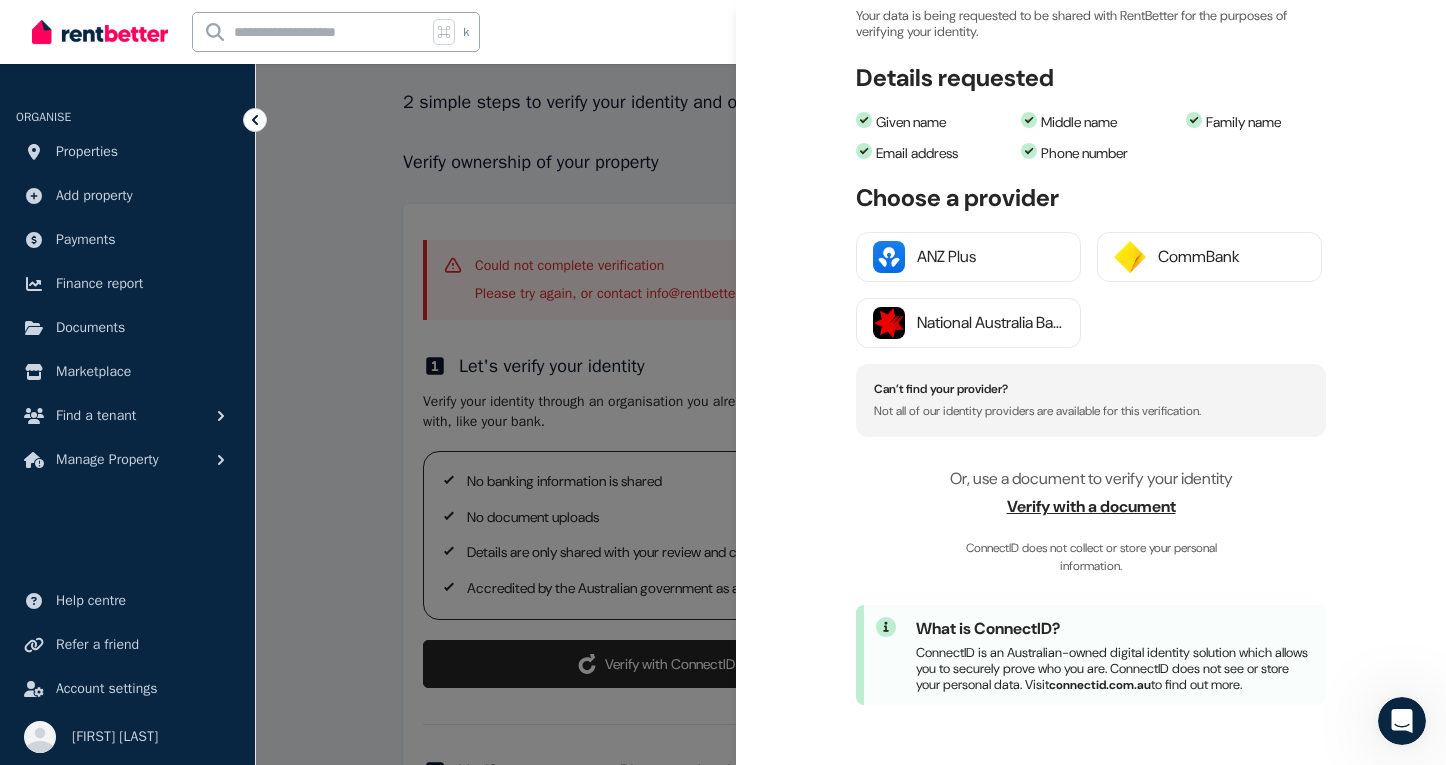 click on "Verify with a document" at bounding box center [1091, 507] 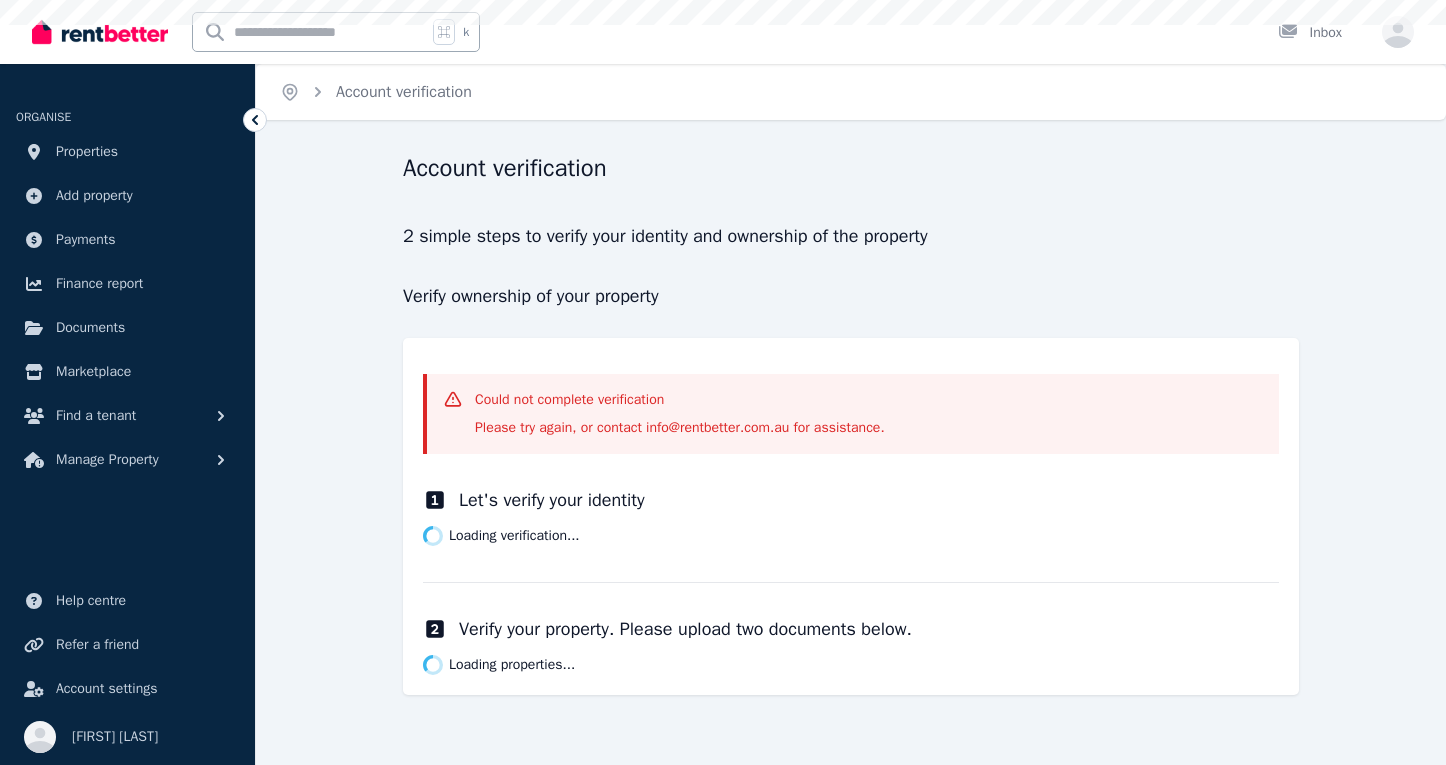 scroll, scrollTop: 0, scrollLeft: 0, axis: both 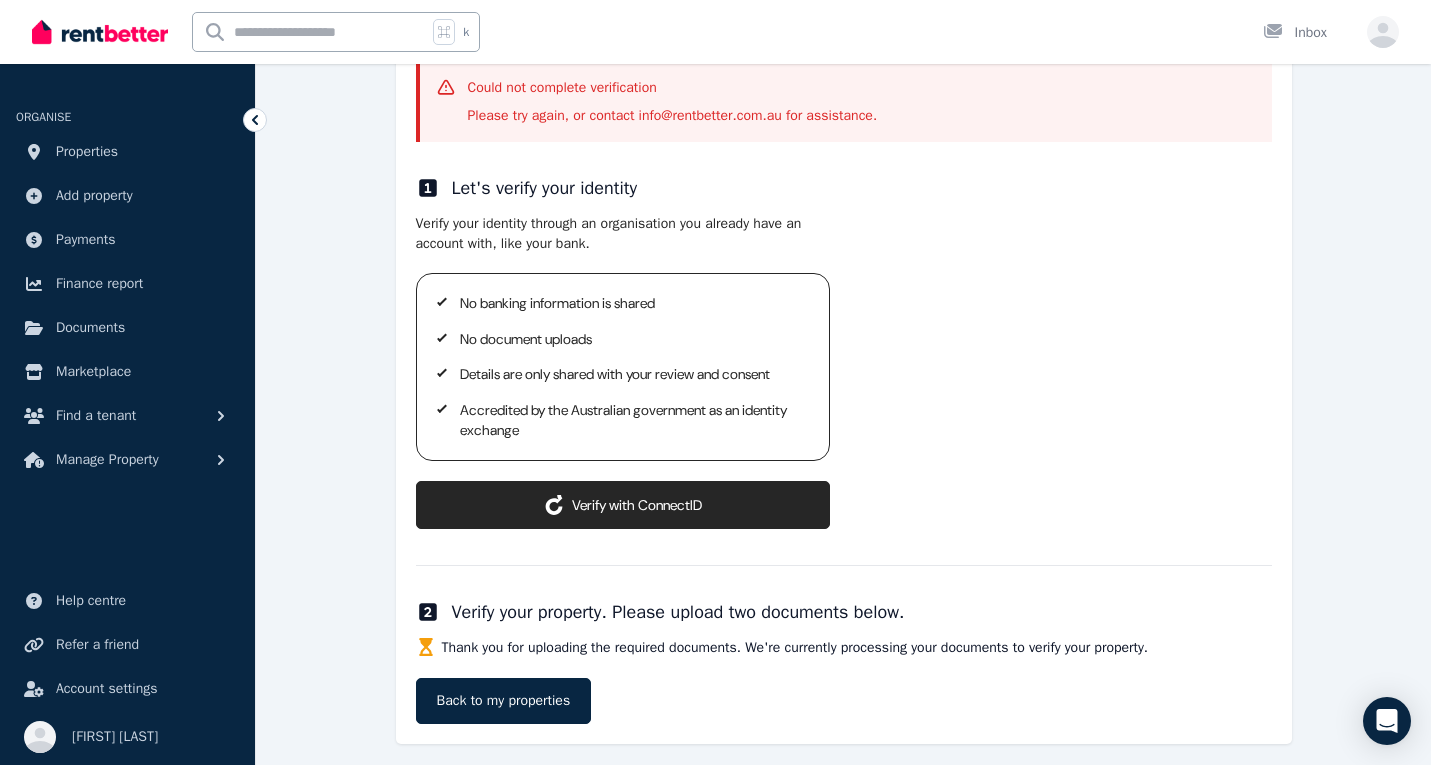 click on "ConnectID logo  Verify with ConnectID" at bounding box center (623, 505) 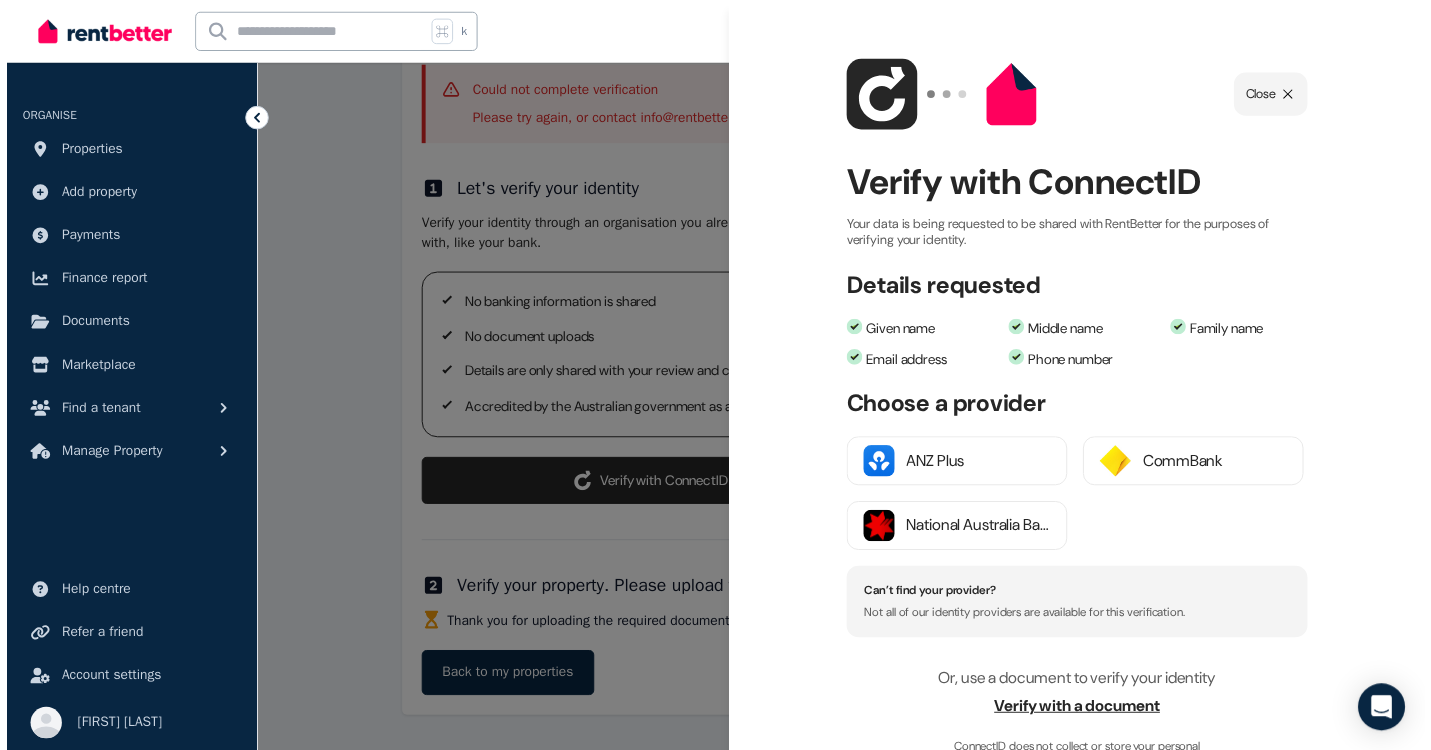 scroll, scrollTop: 49, scrollLeft: 0, axis: vertical 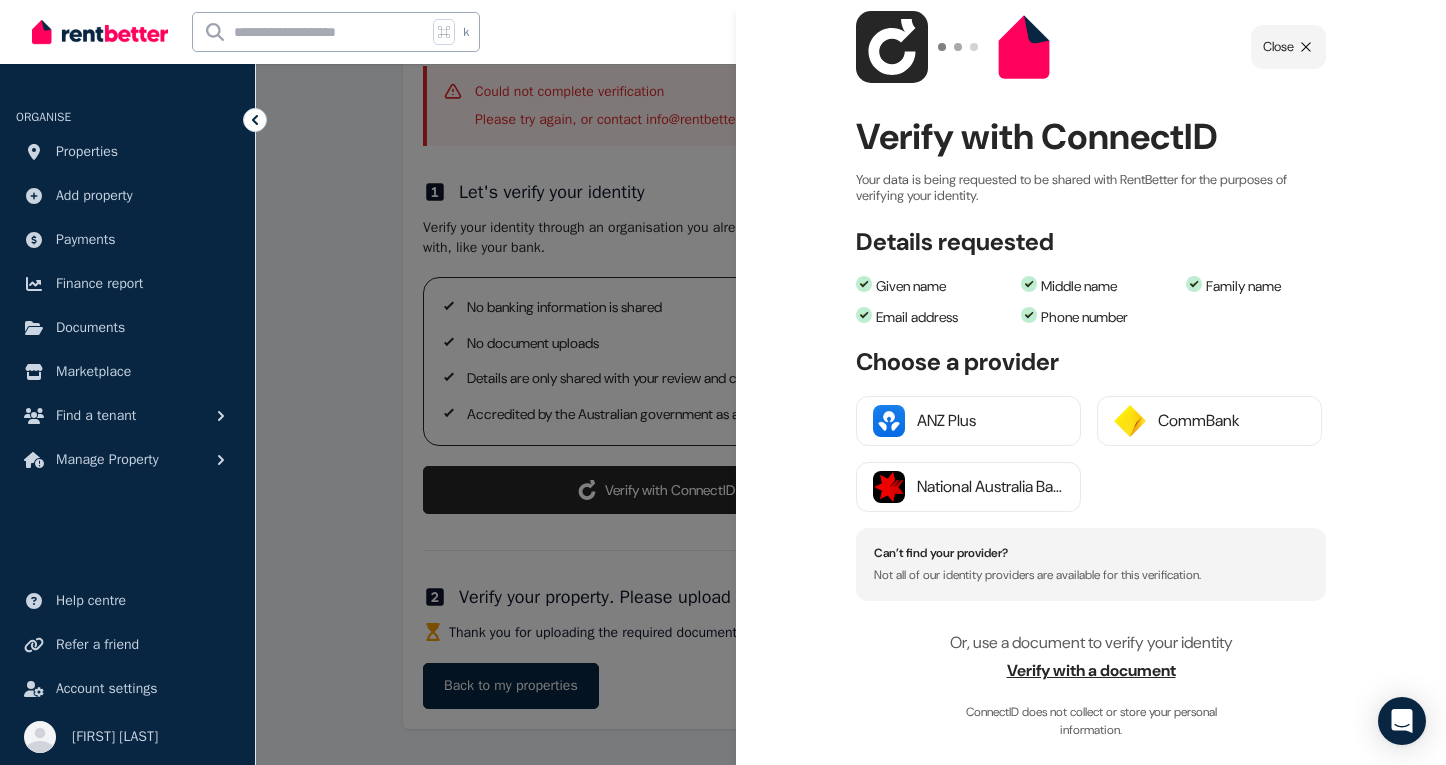 click on "Verify with a document" at bounding box center [1091, 671] 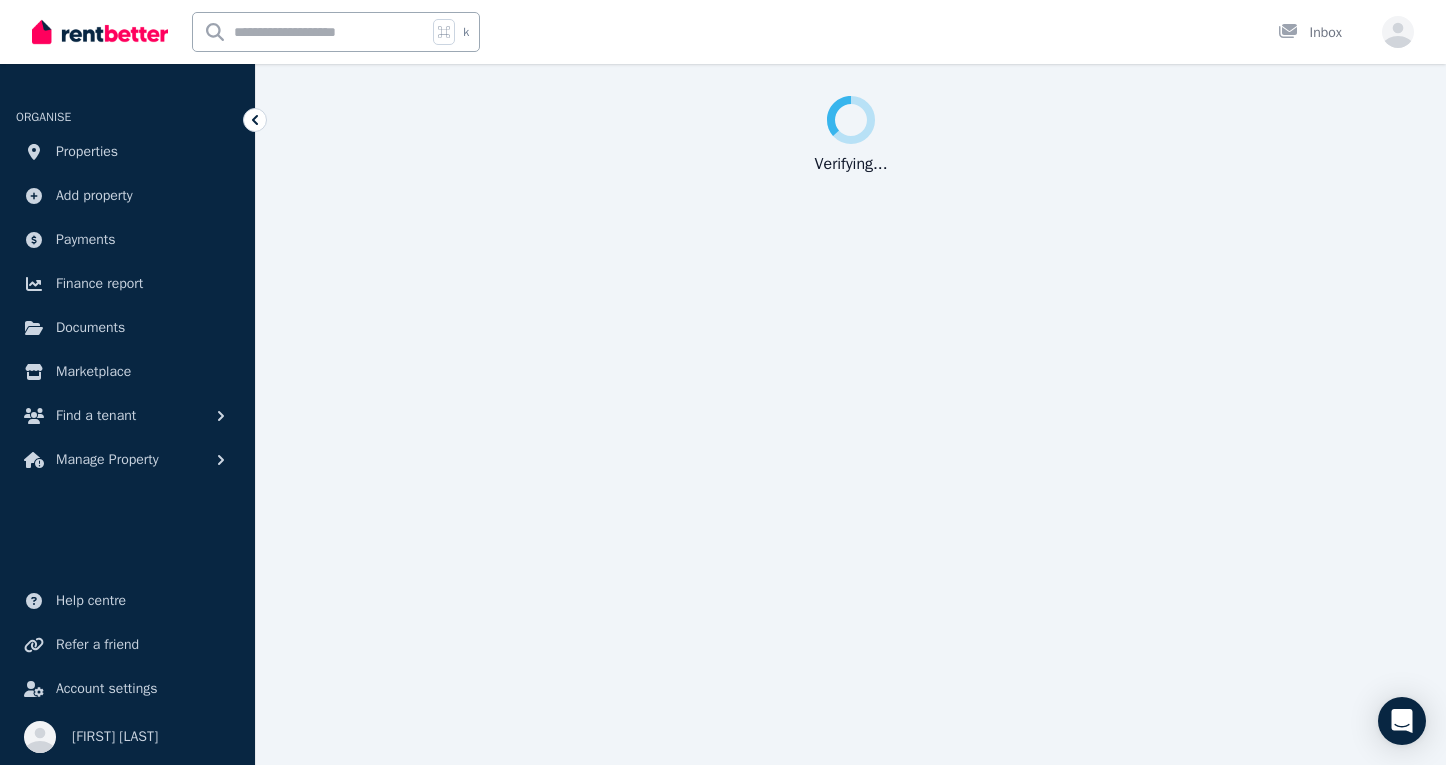 scroll, scrollTop: 0, scrollLeft: 0, axis: both 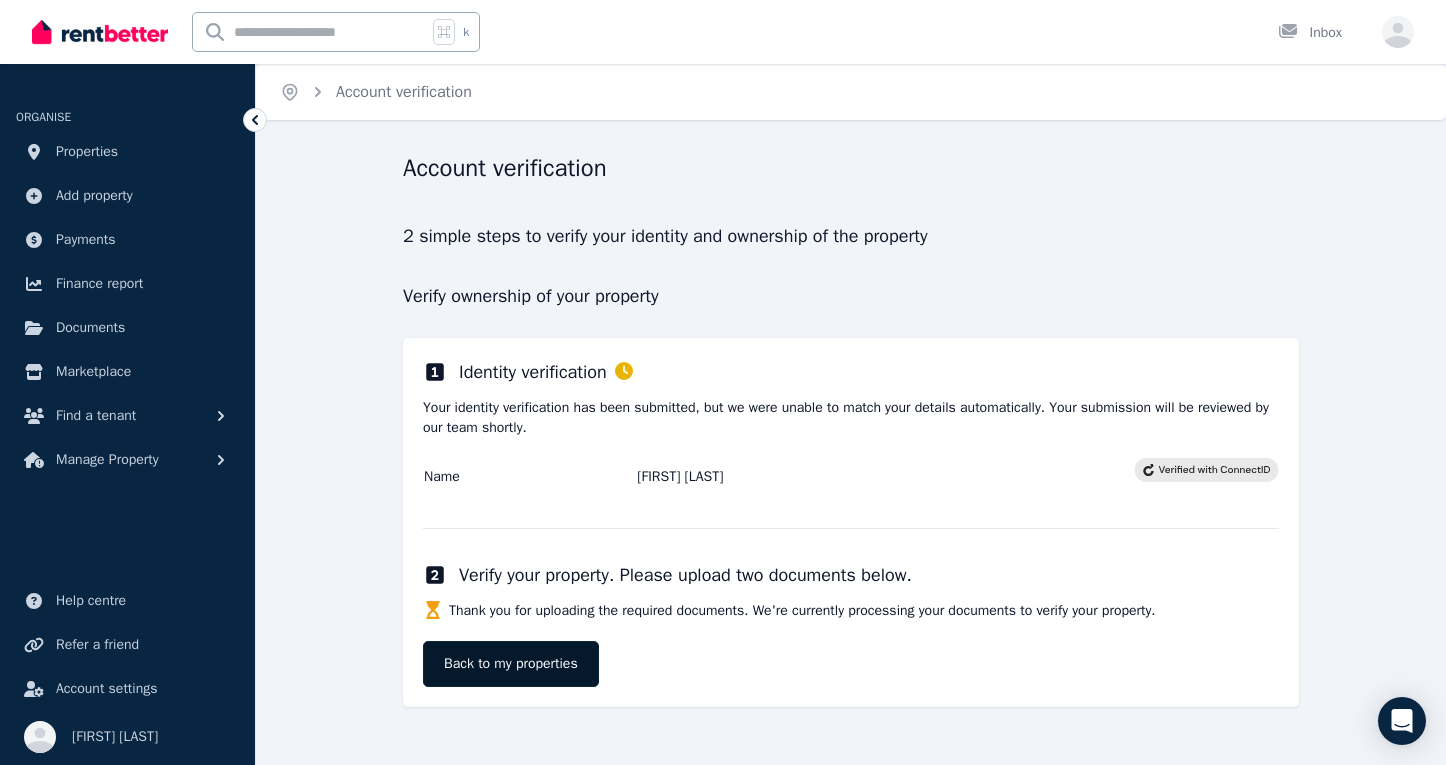 click on "Back to my properties" at bounding box center (511, 664) 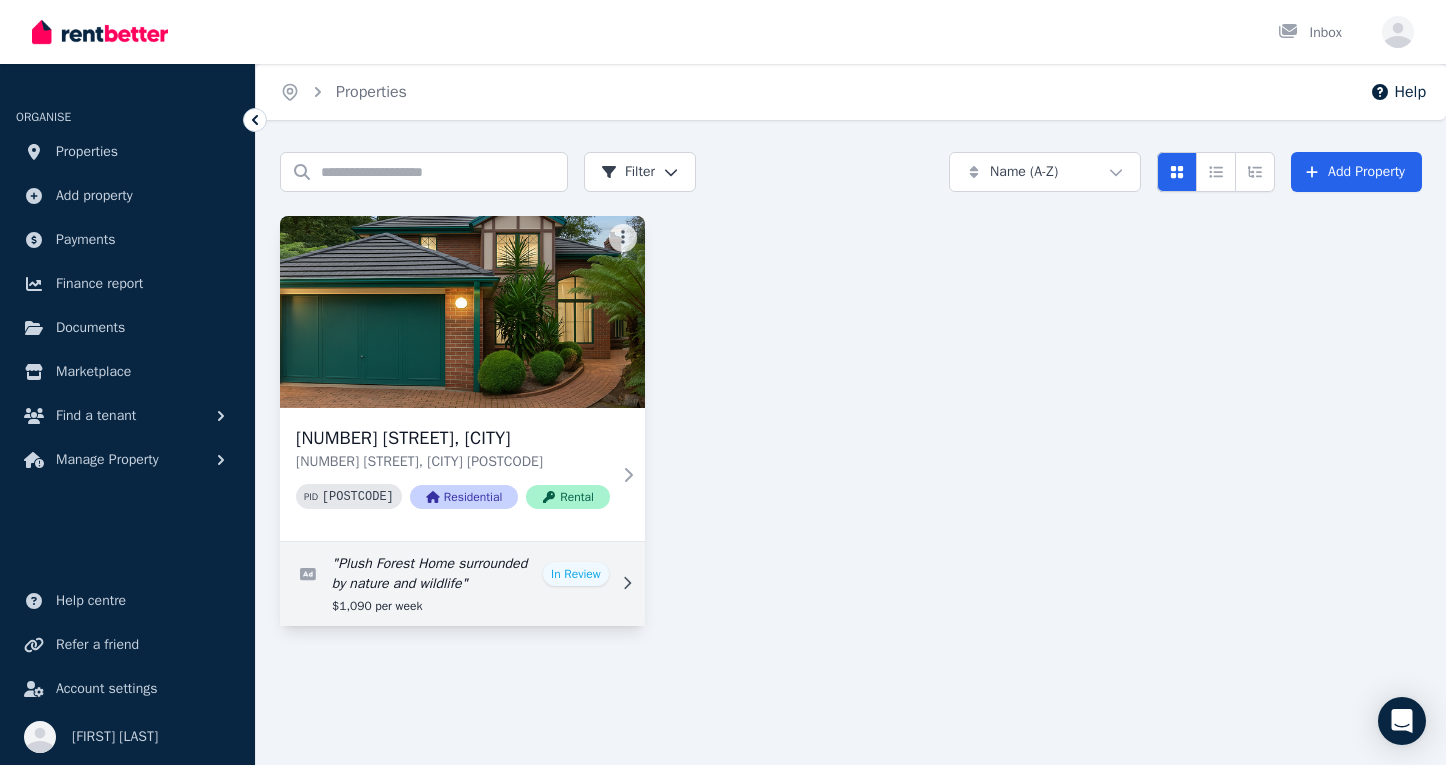 click at bounding box center (462, 584) 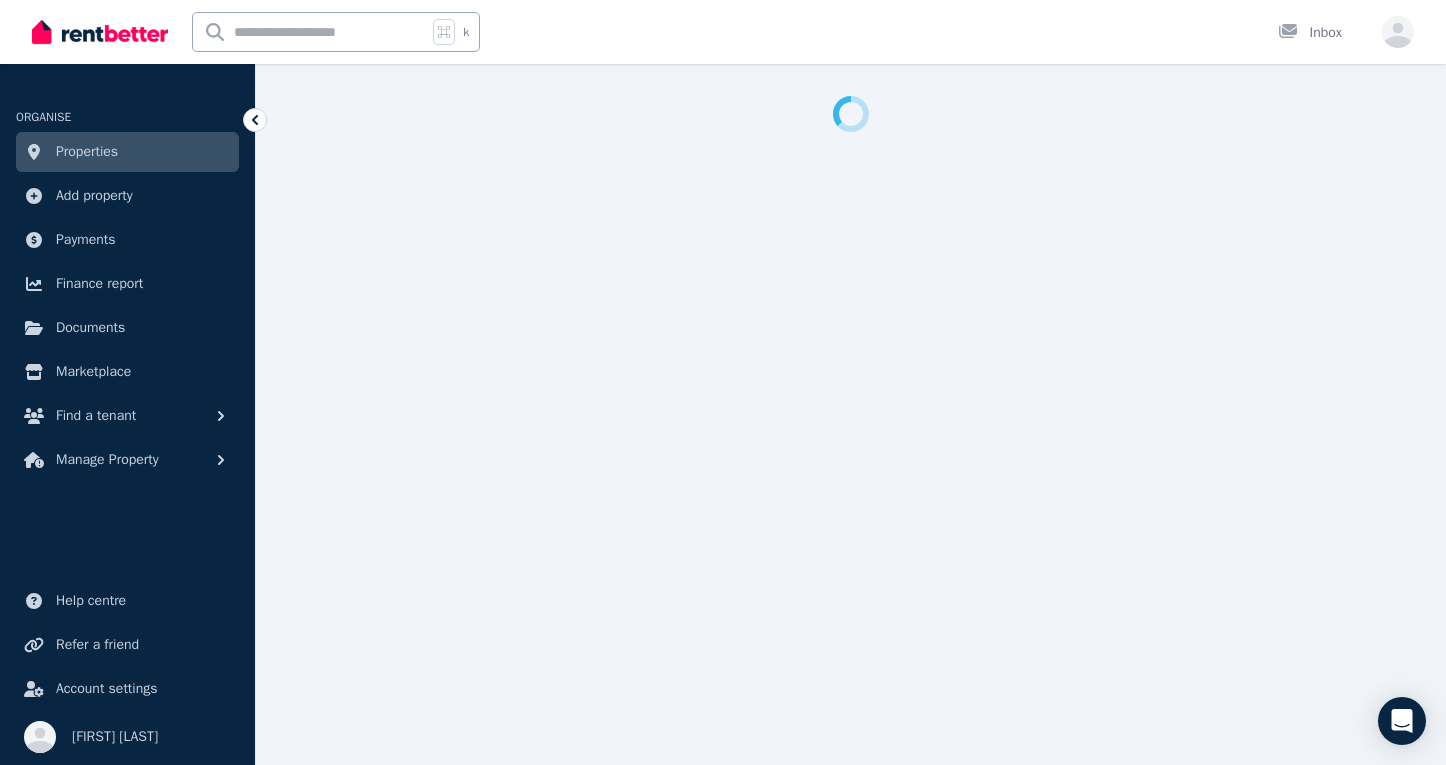 select on "***" 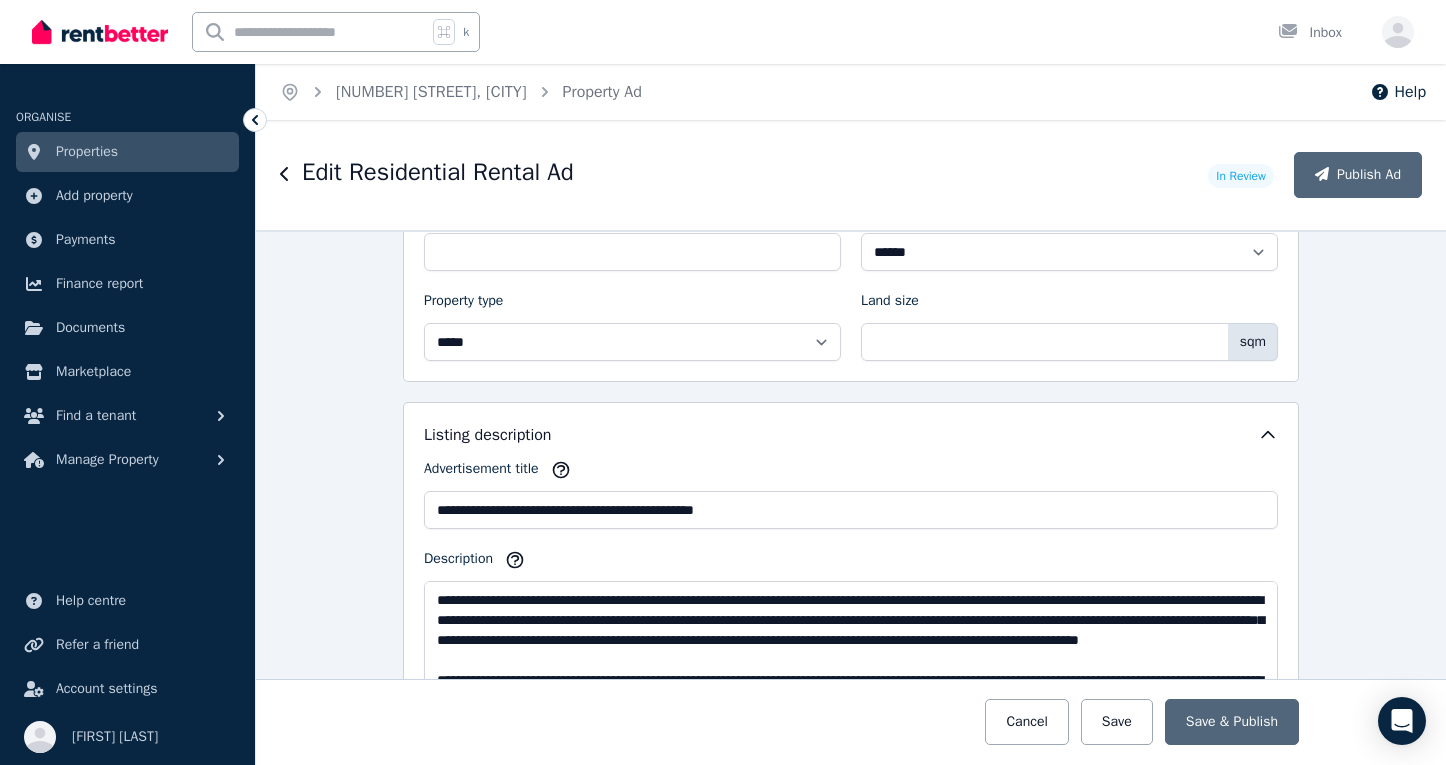 scroll, scrollTop: 1242, scrollLeft: 0, axis: vertical 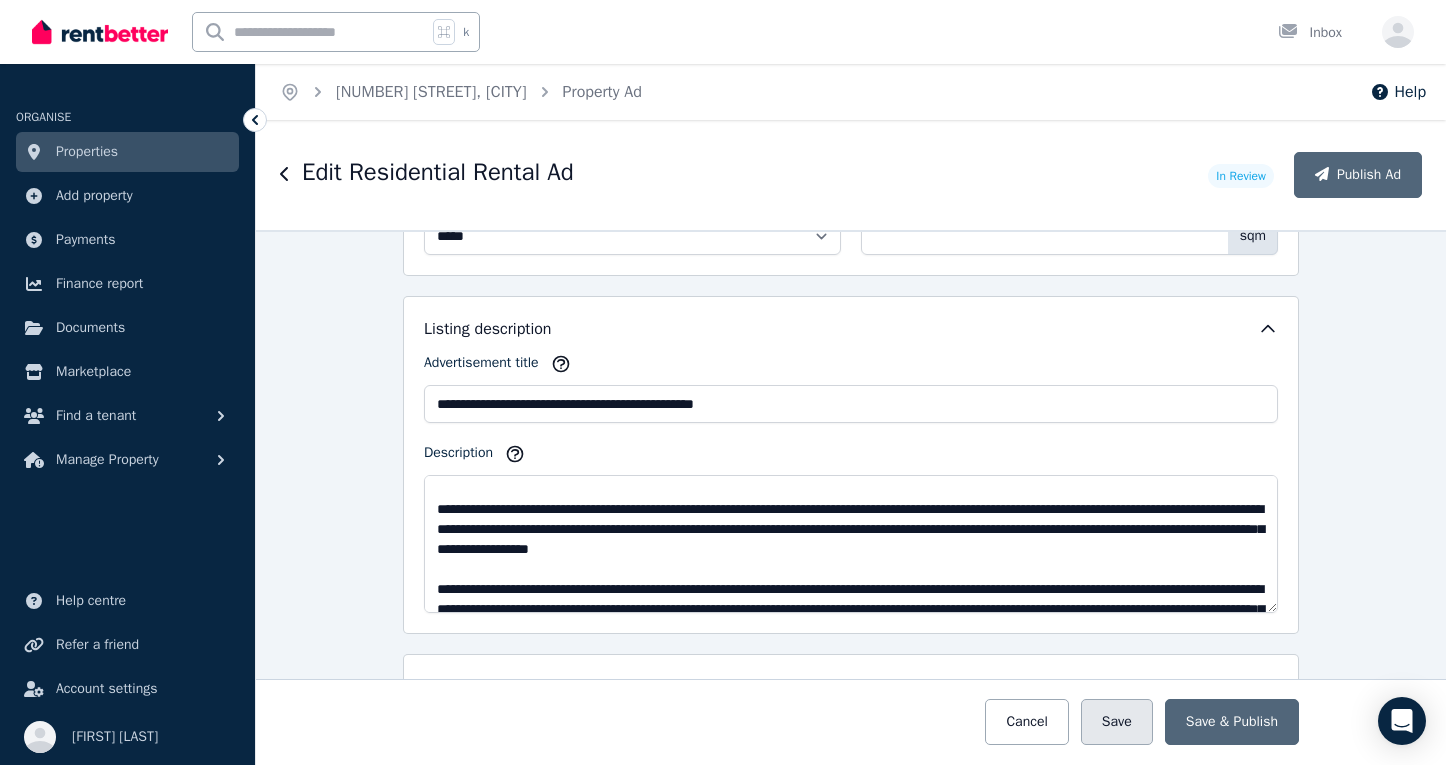 click on "Save" at bounding box center [1117, 722] 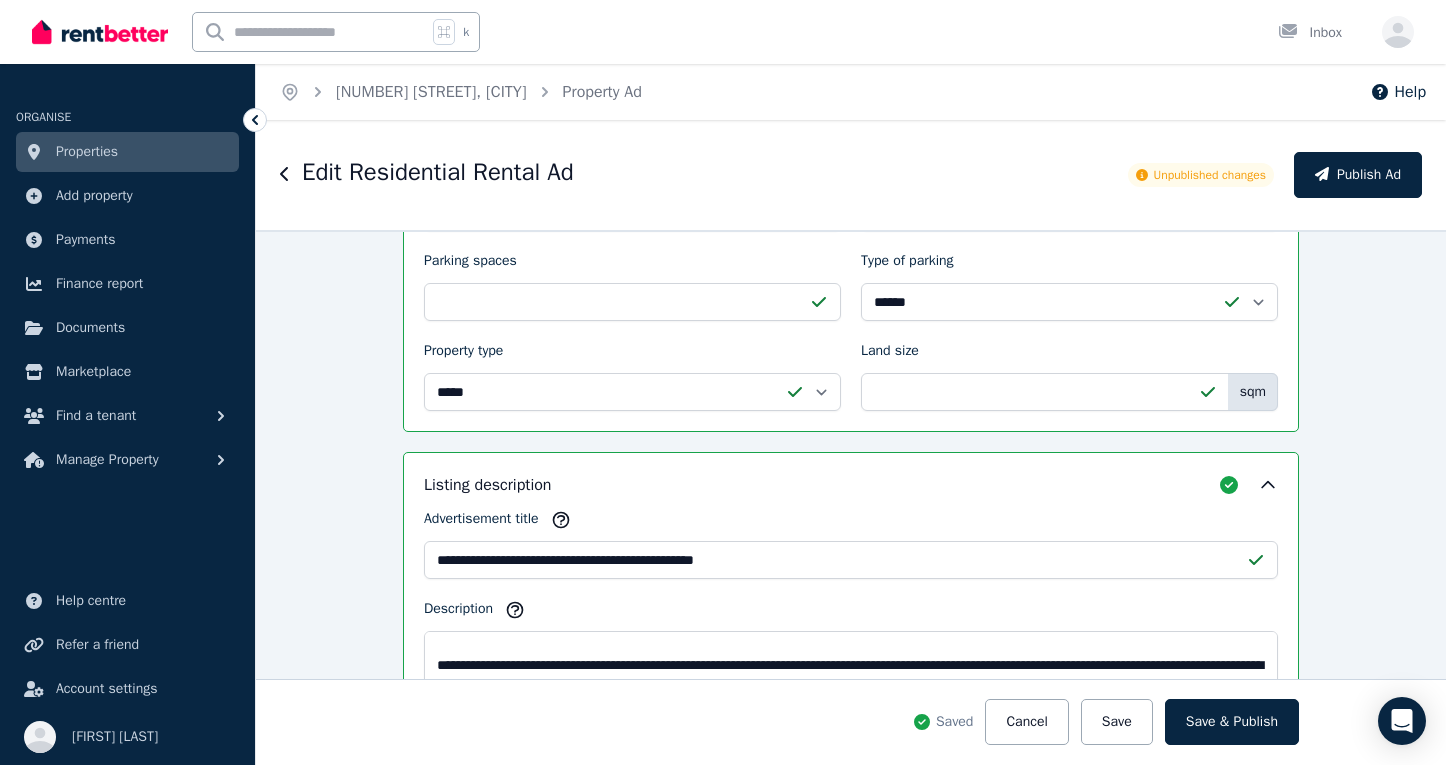 scroll, scrollTop: 1398, scrollLeft: 0, axis: vertical 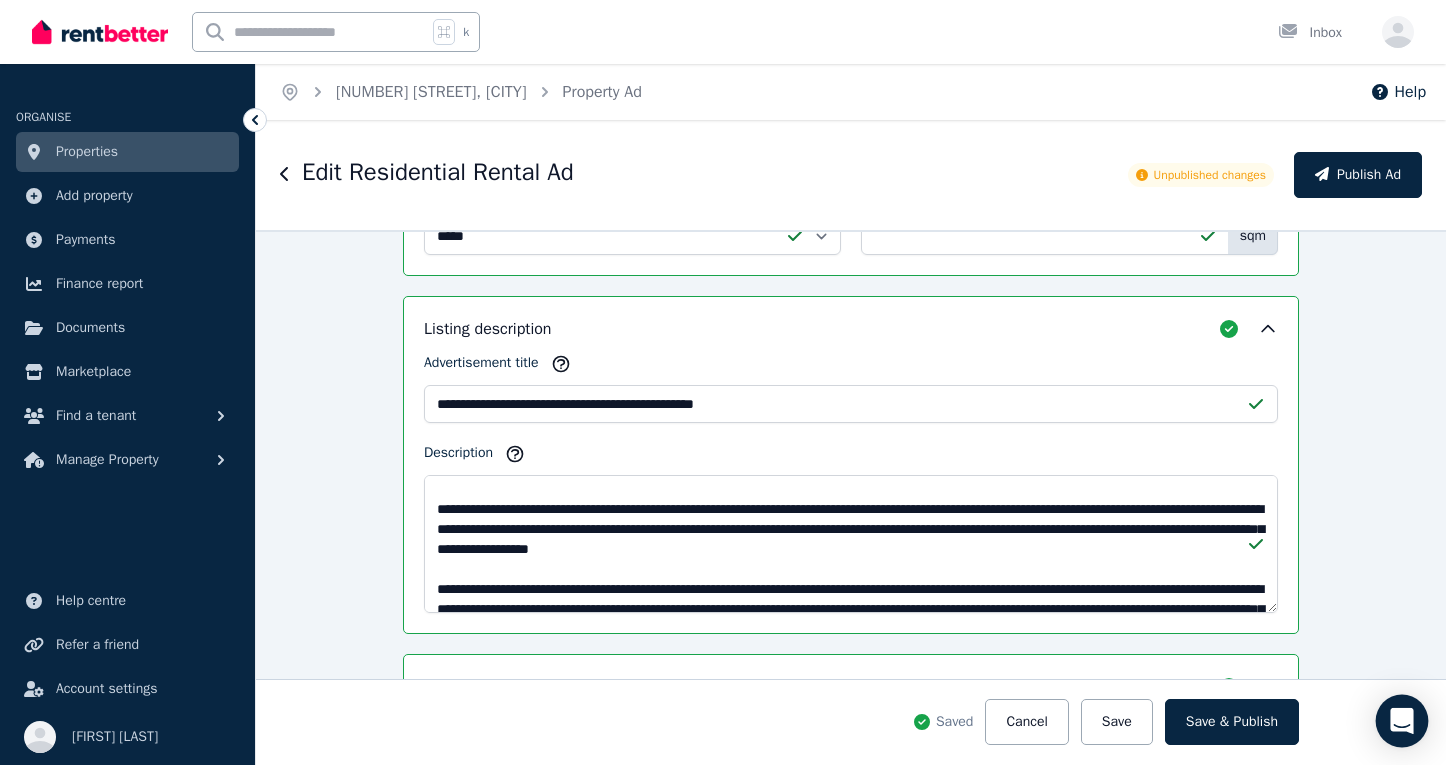 click at bounding box center [1402, 721] 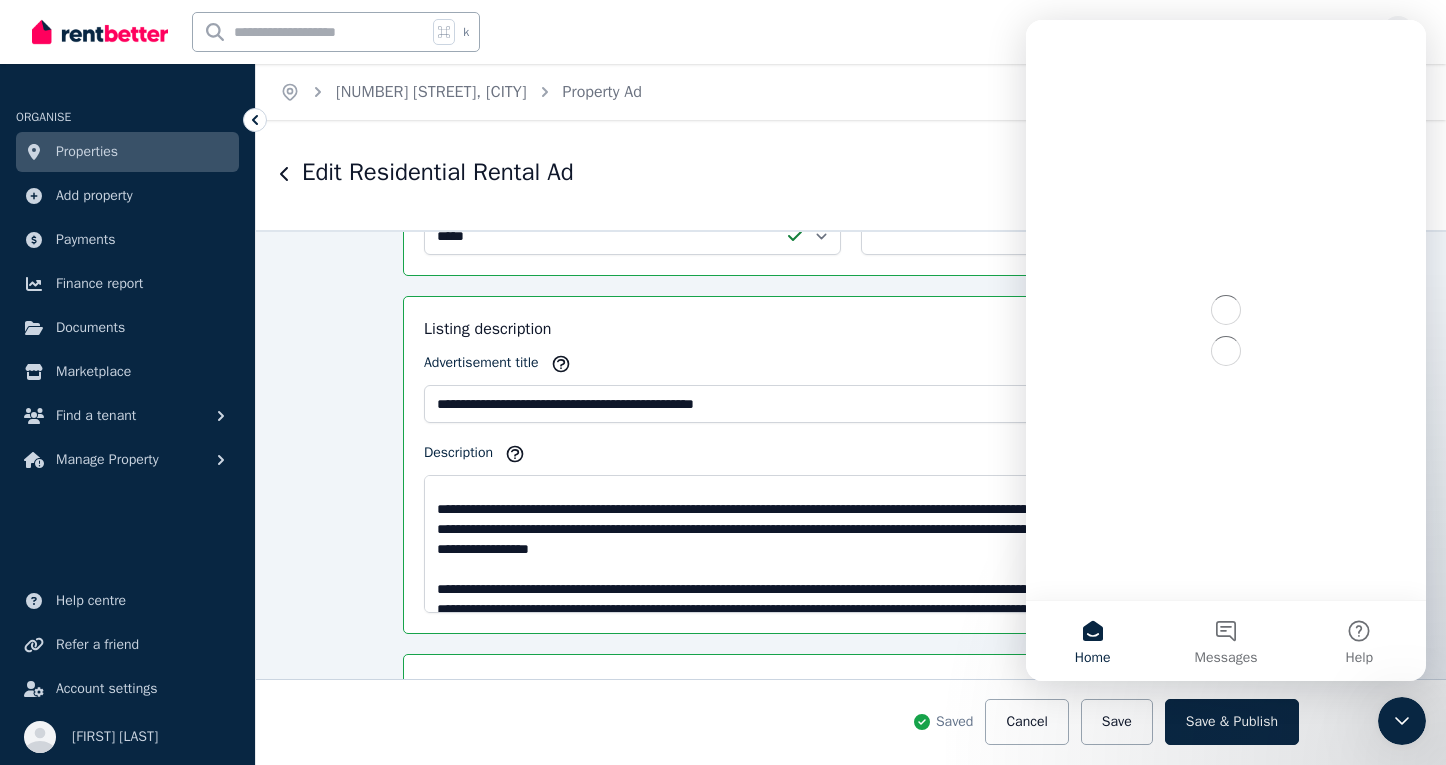 scroll, scrollTop: 0, scrollLeft: 0, axis: both 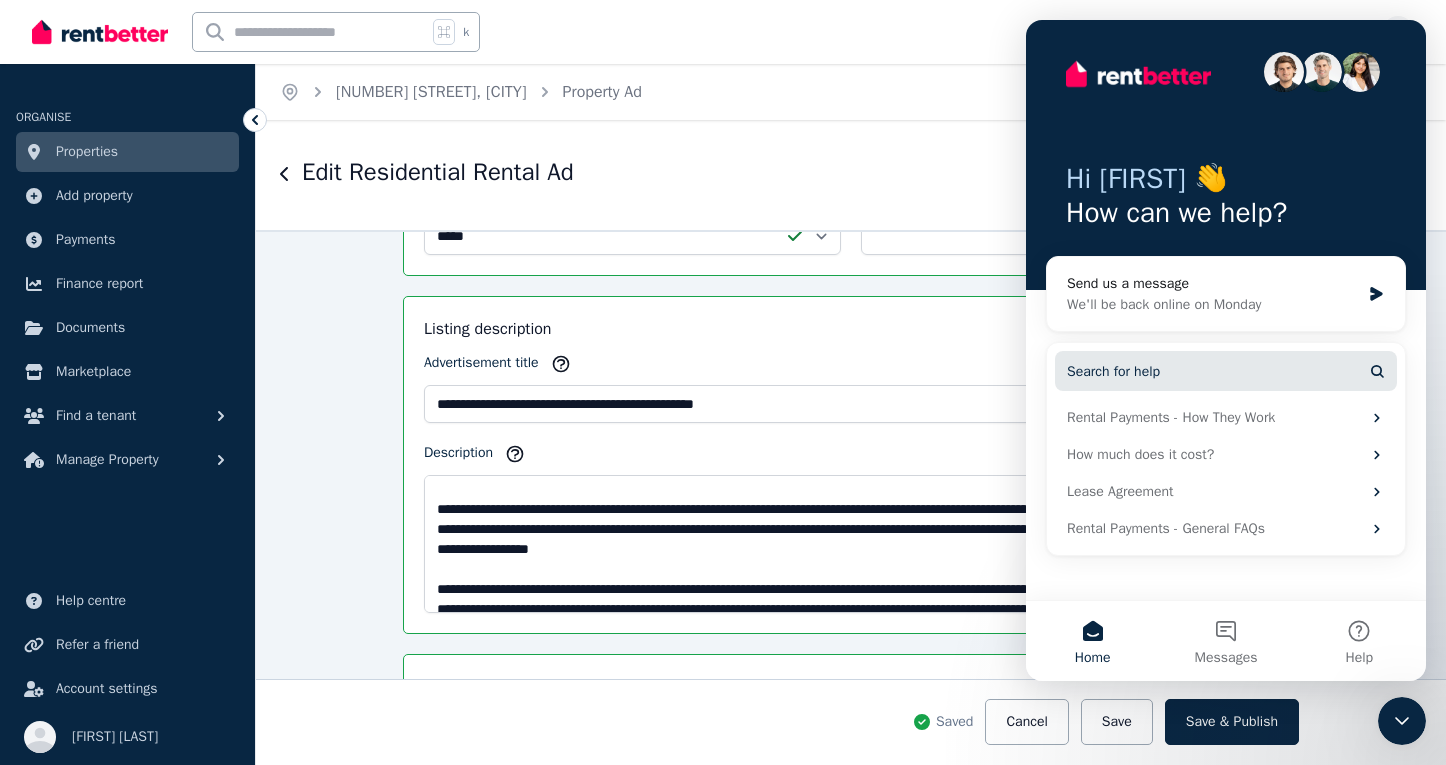 click on "Search for help" at bounding box center (1226, 371) 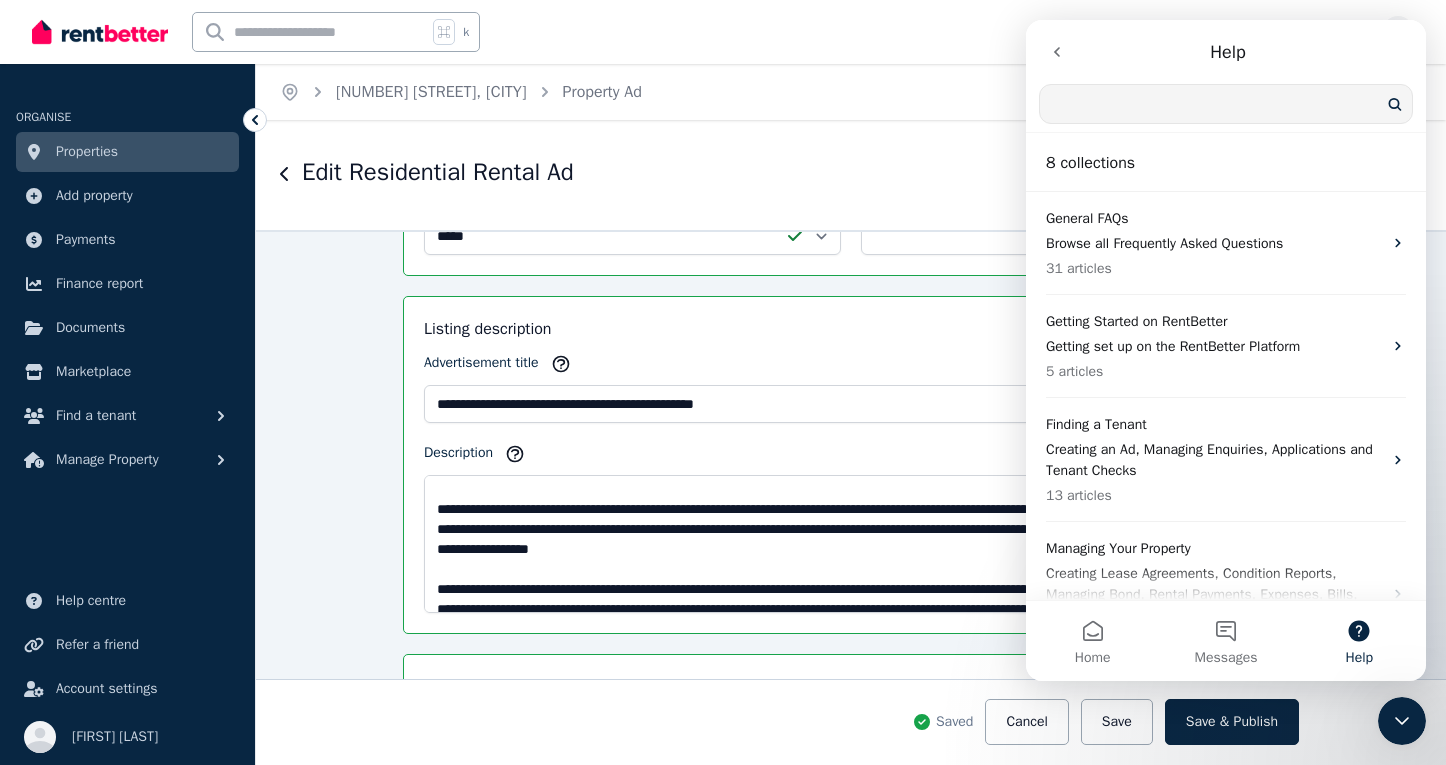 scroll, scrollTop: 0, scrollLeft: 0, axis: both 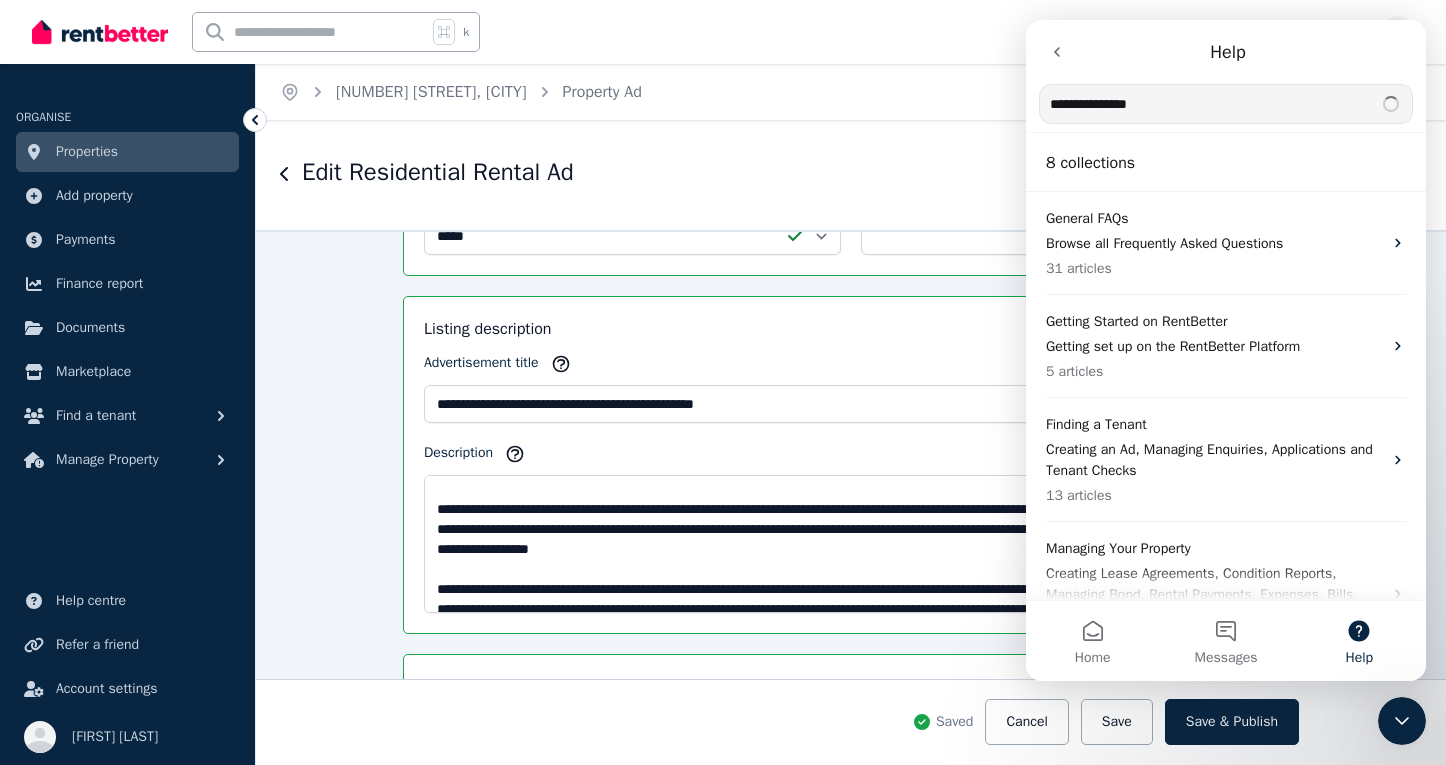 type on "**********" 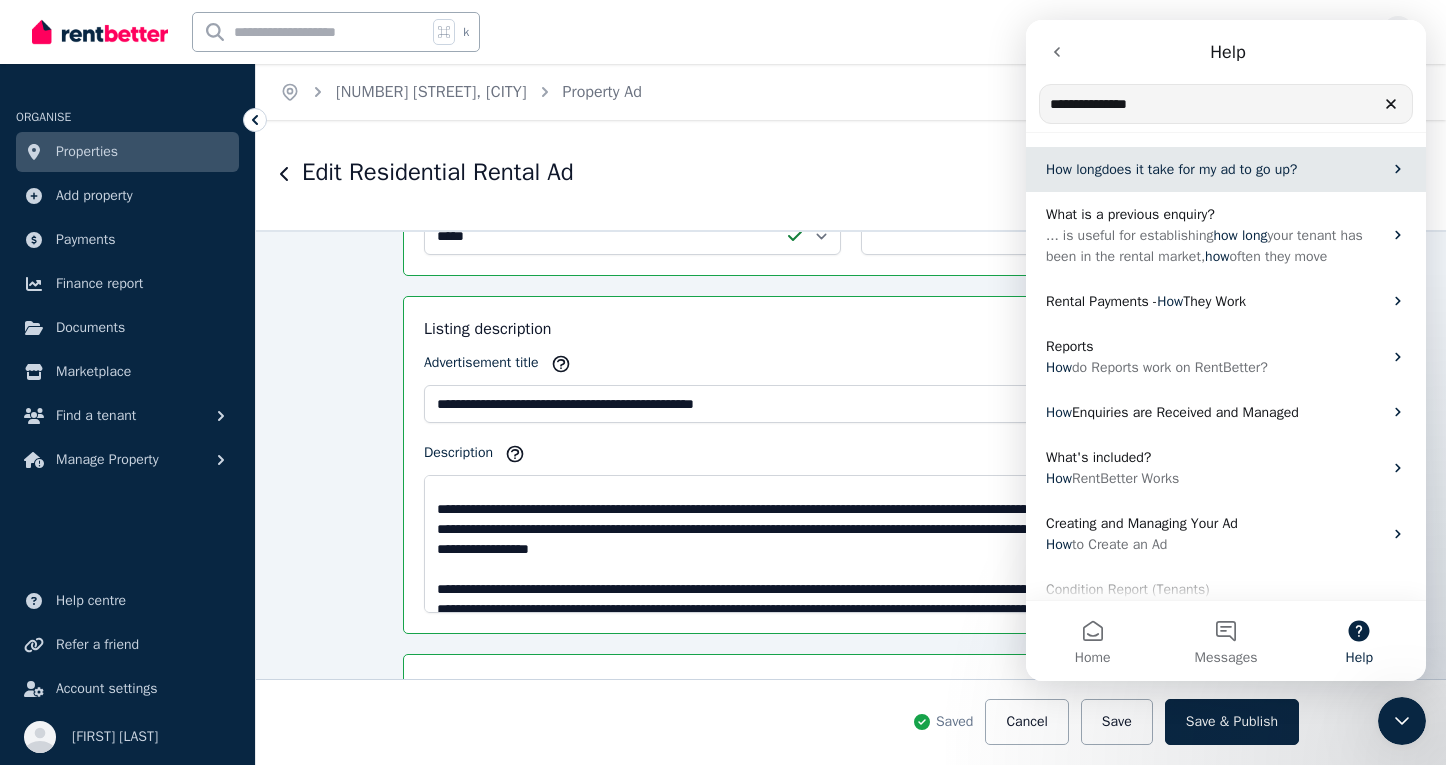 click on "does it take for my ad to go up?" at bounding box center [1200, 169] 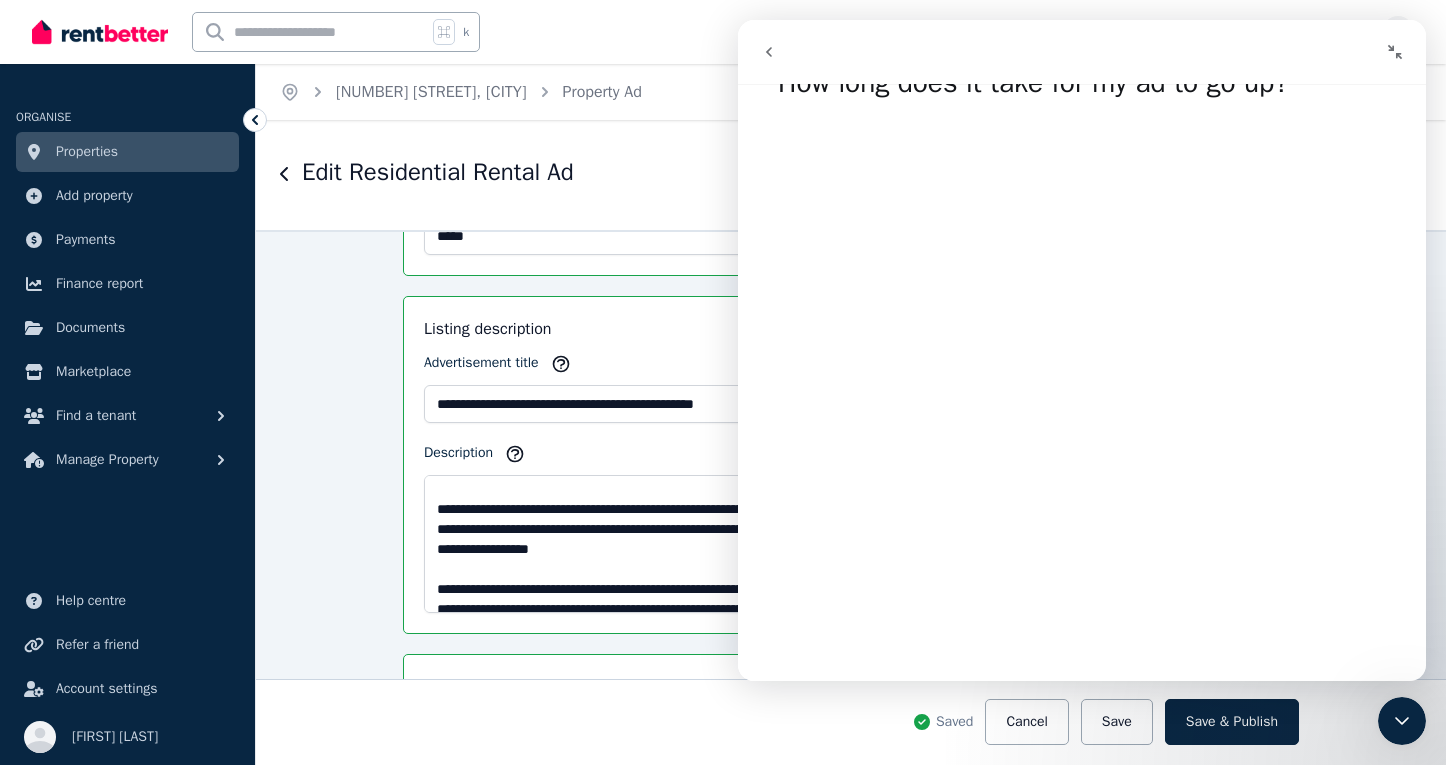 scroll, scrollTop: 52, scrollLeft: 0, axis: vertical 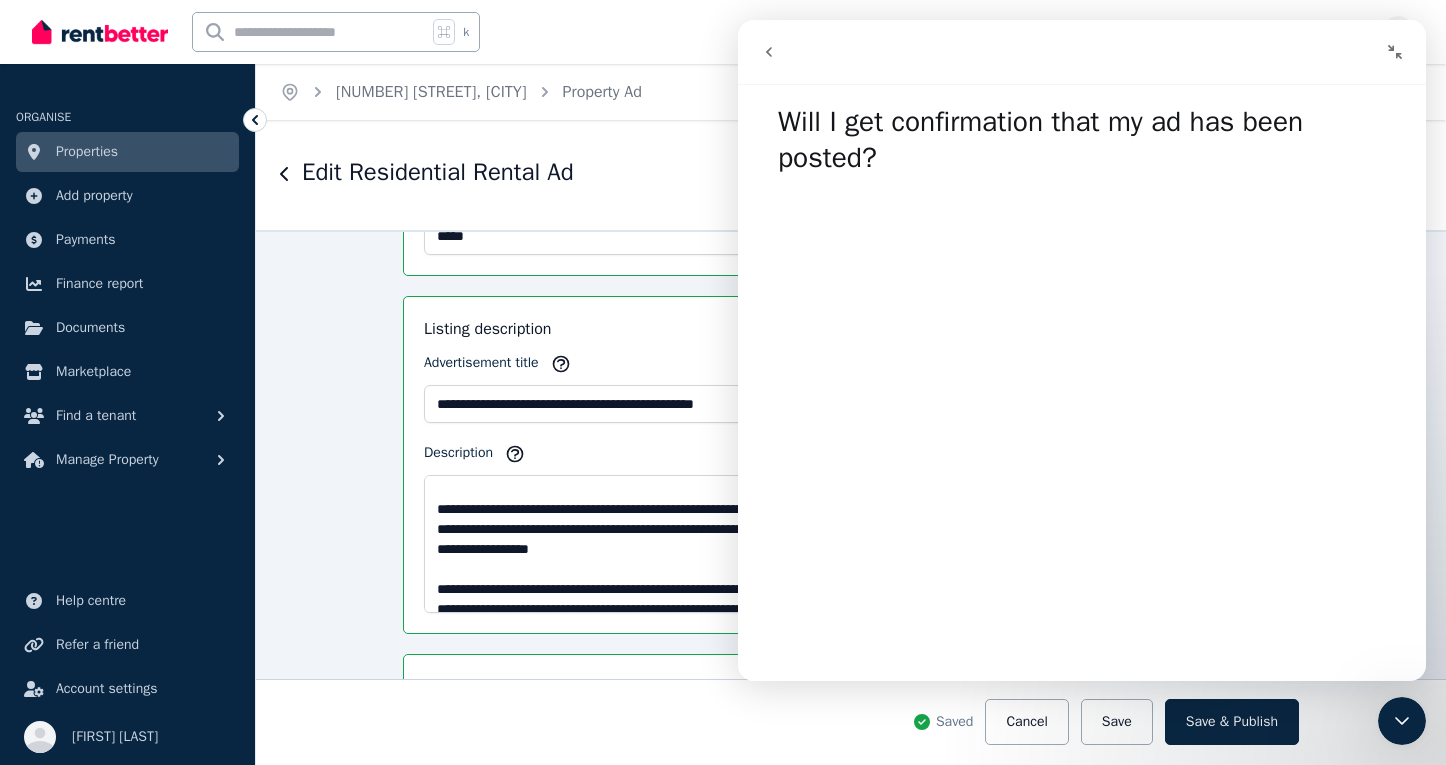 click 